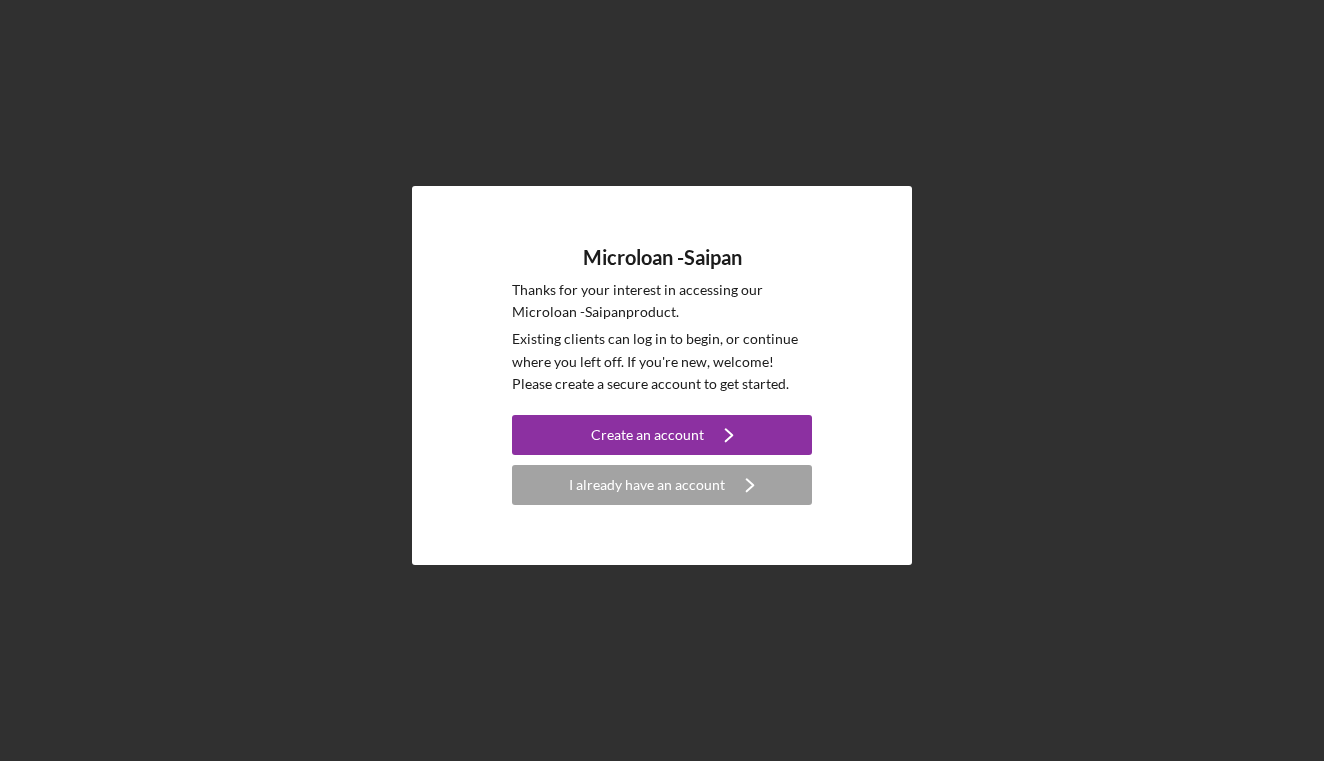 scroll, scrollTop: 0, scrollLeft: 0, axis: both 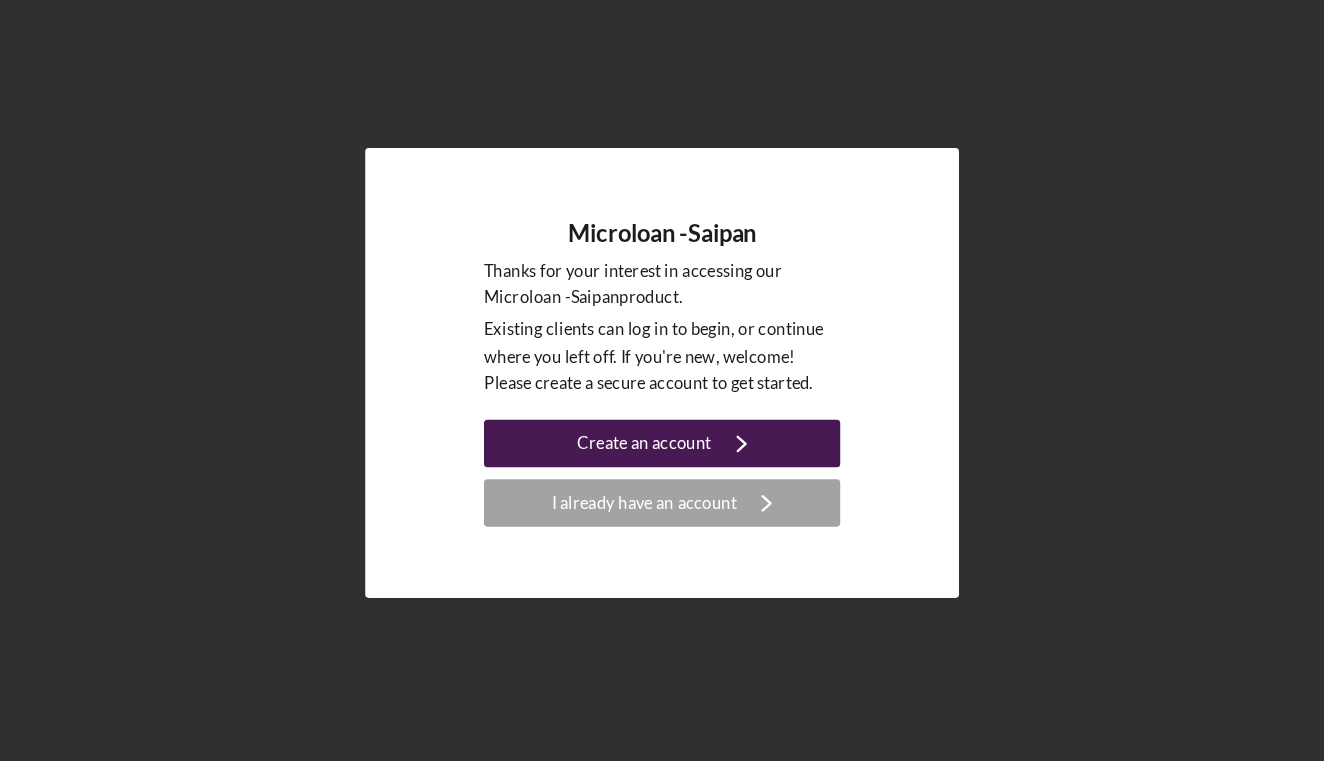 click on "Create an account" at bounding box center [647, 435] 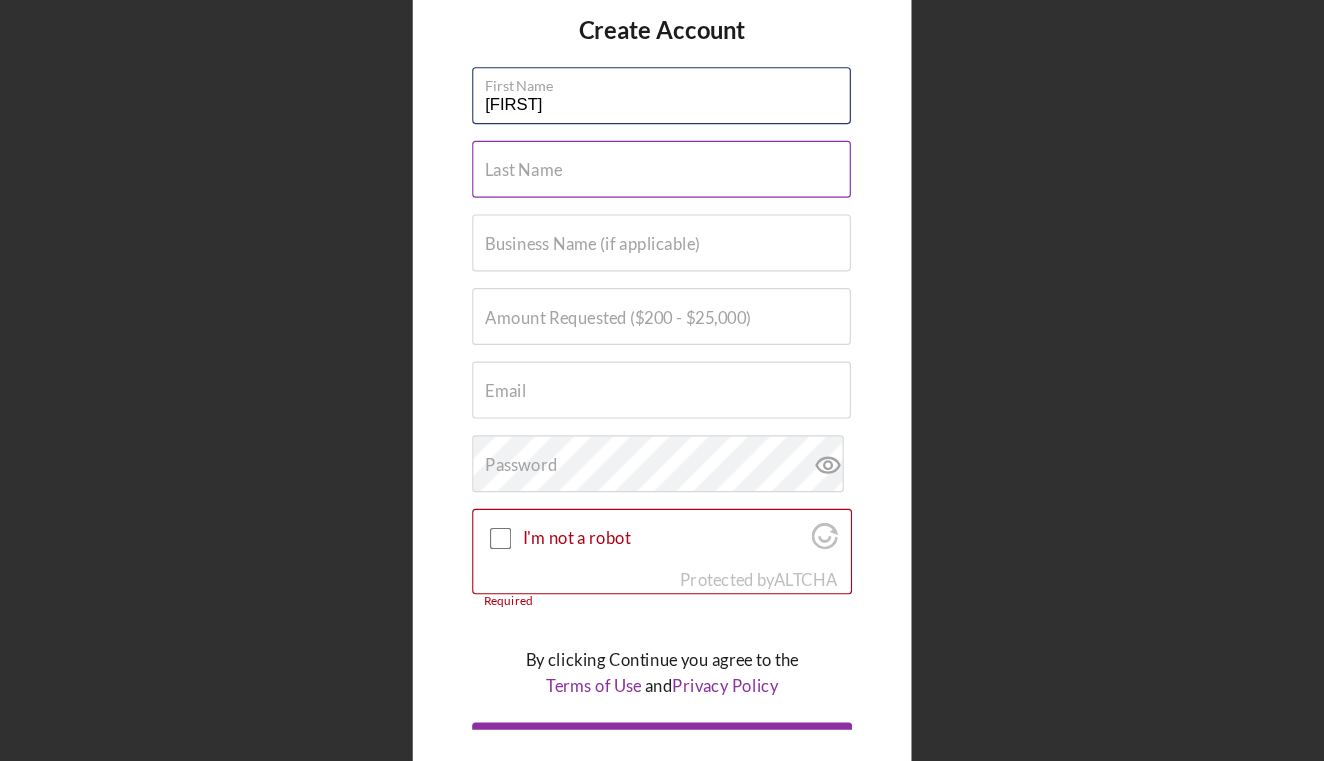 type on "[FIRST]" 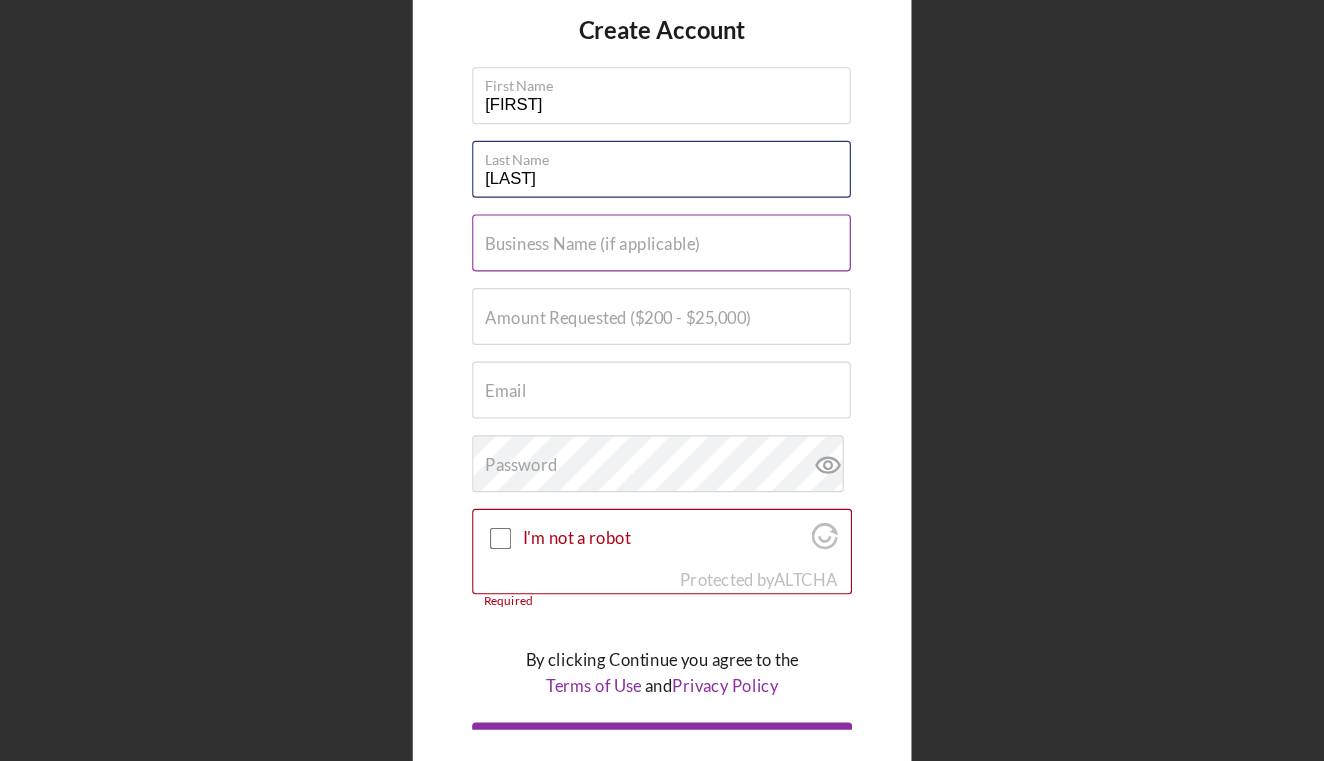 type on "[LAST]" 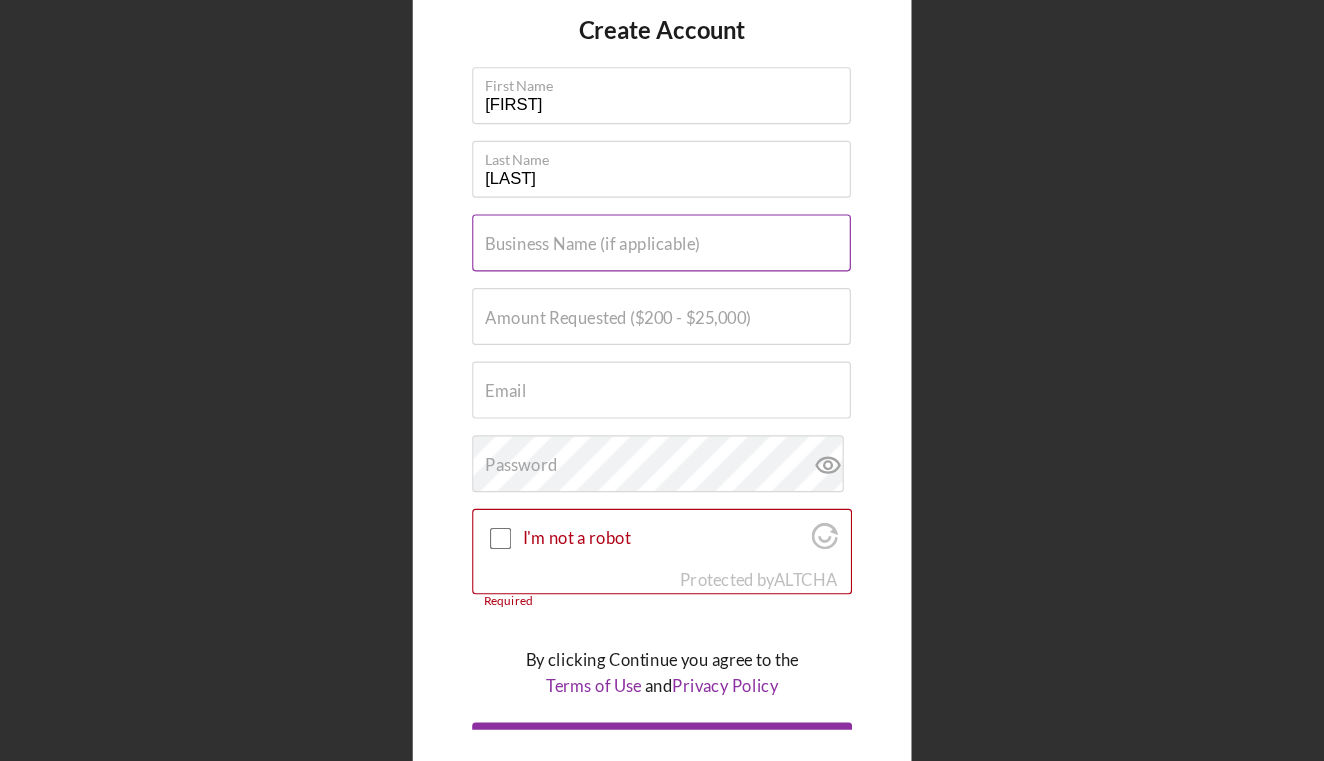 click on "Business Name (if applicable)" at bounding box center [603, 267] 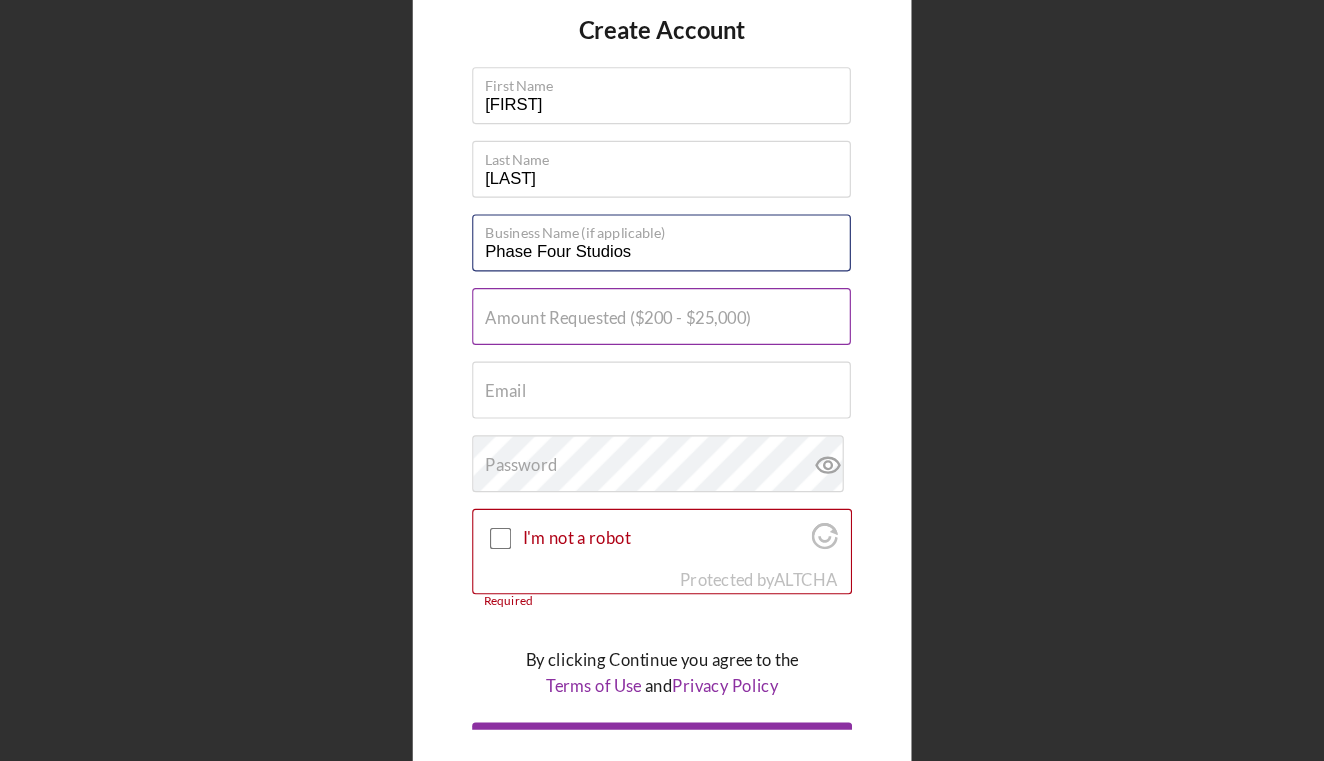 type on "Phase Four Studios" 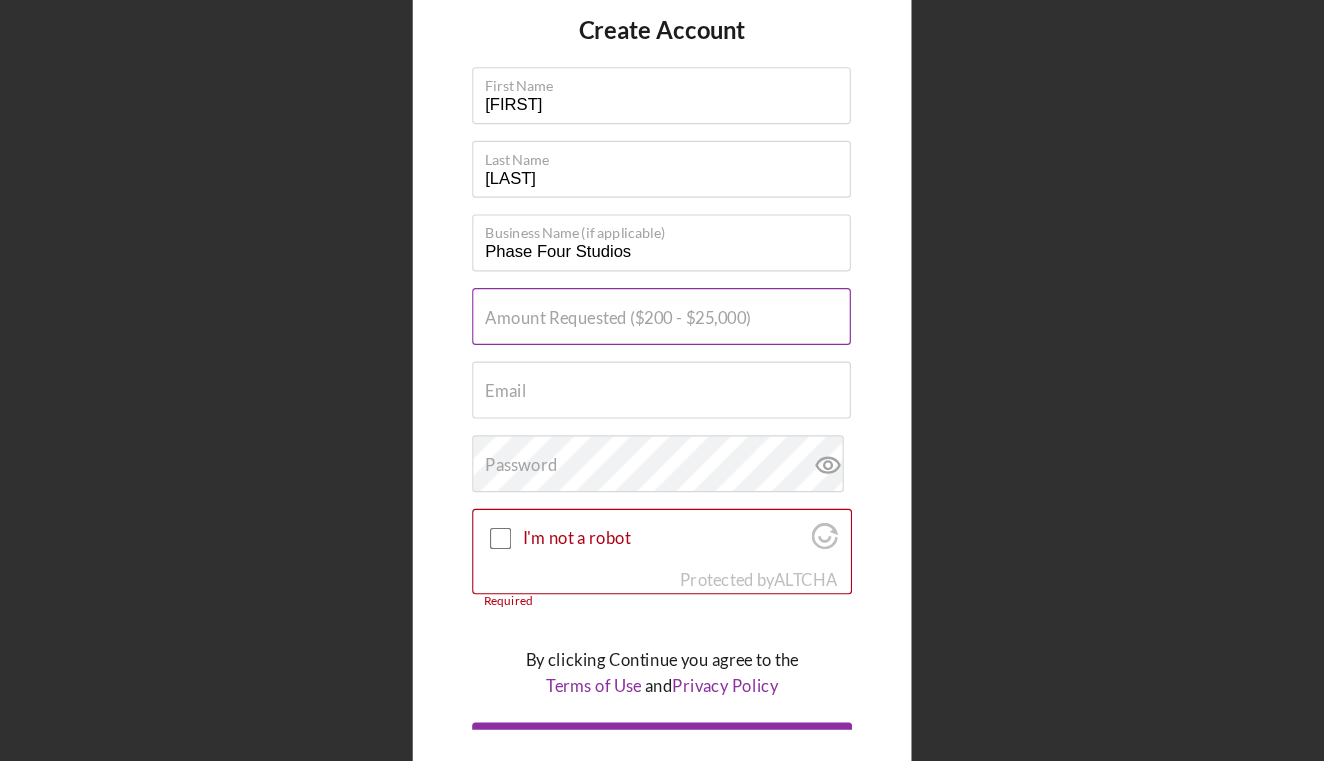 click on "Amount Requested ($200 - $25,000)" at bounding box center [625, 329] 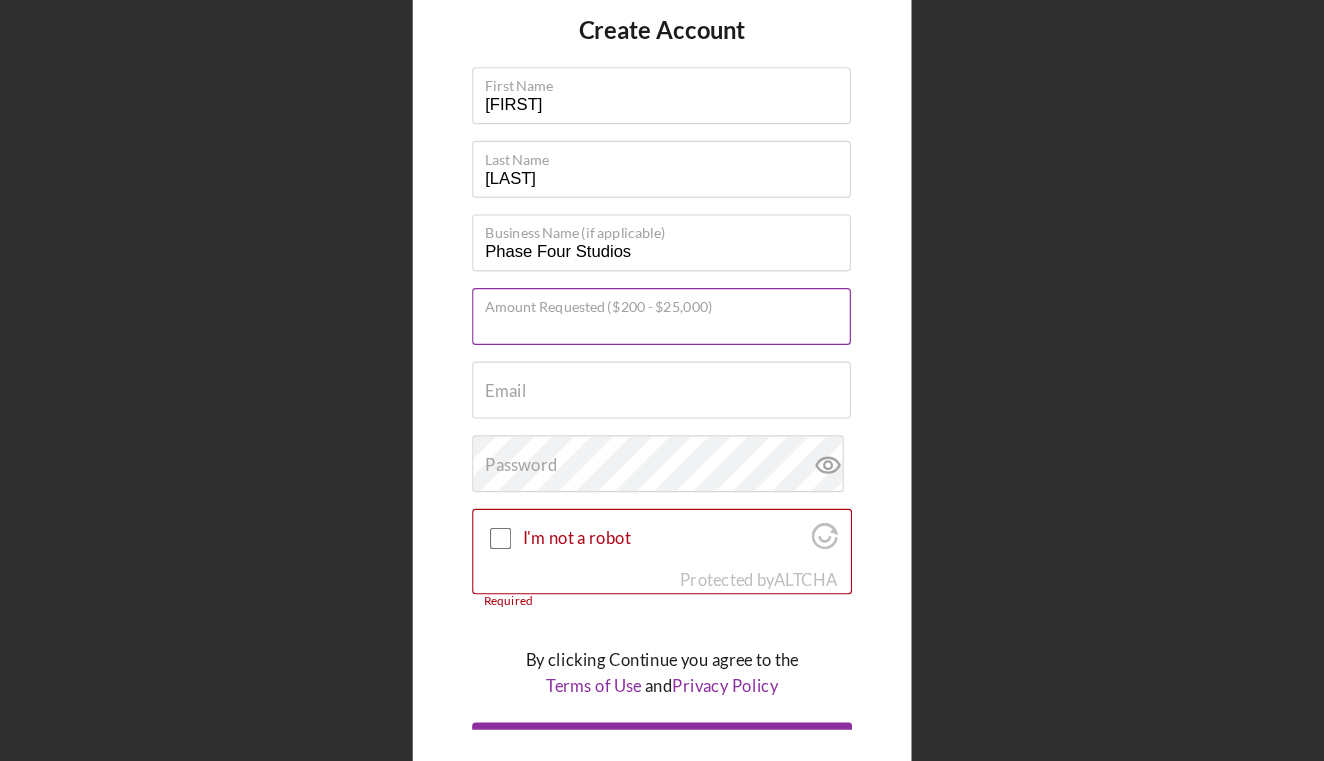 click on "Amount Requested ($200 - $25,000)" at bounding box center (661, 328) 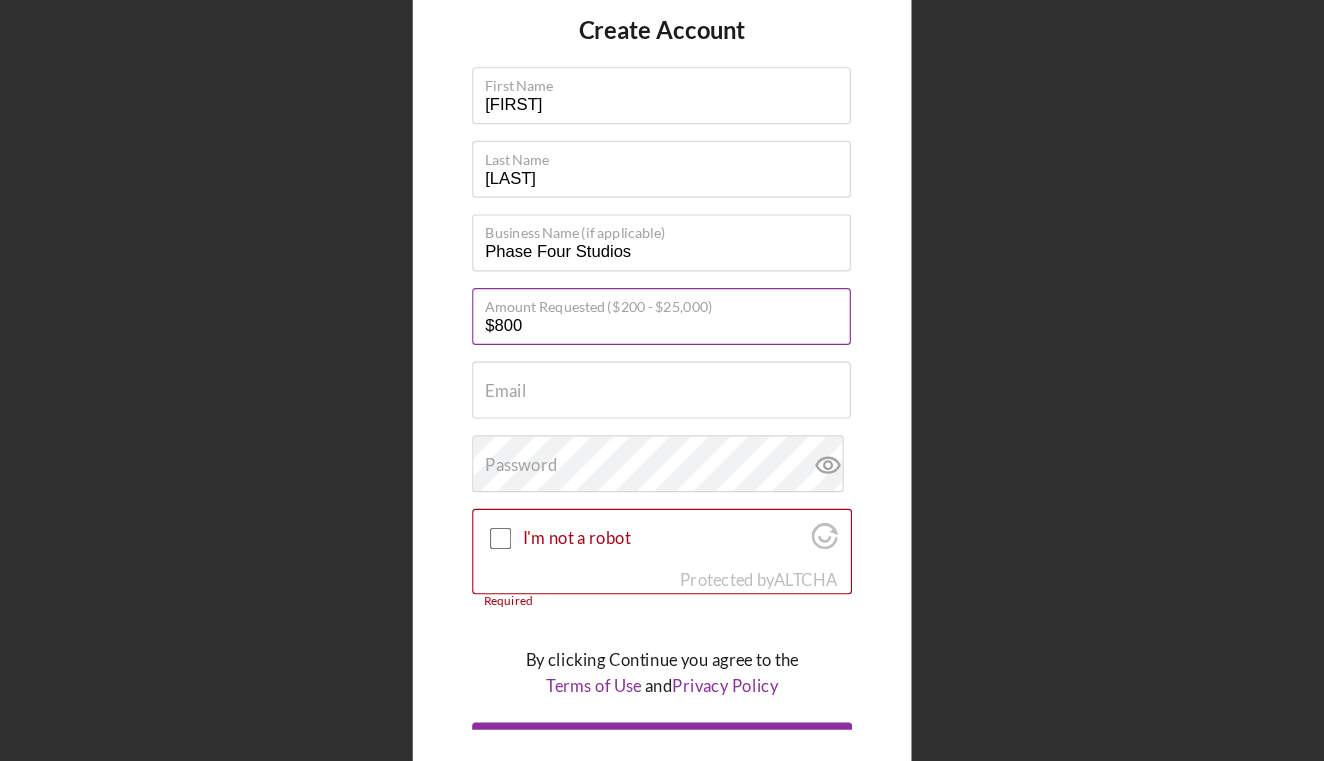 type on "$8,000" 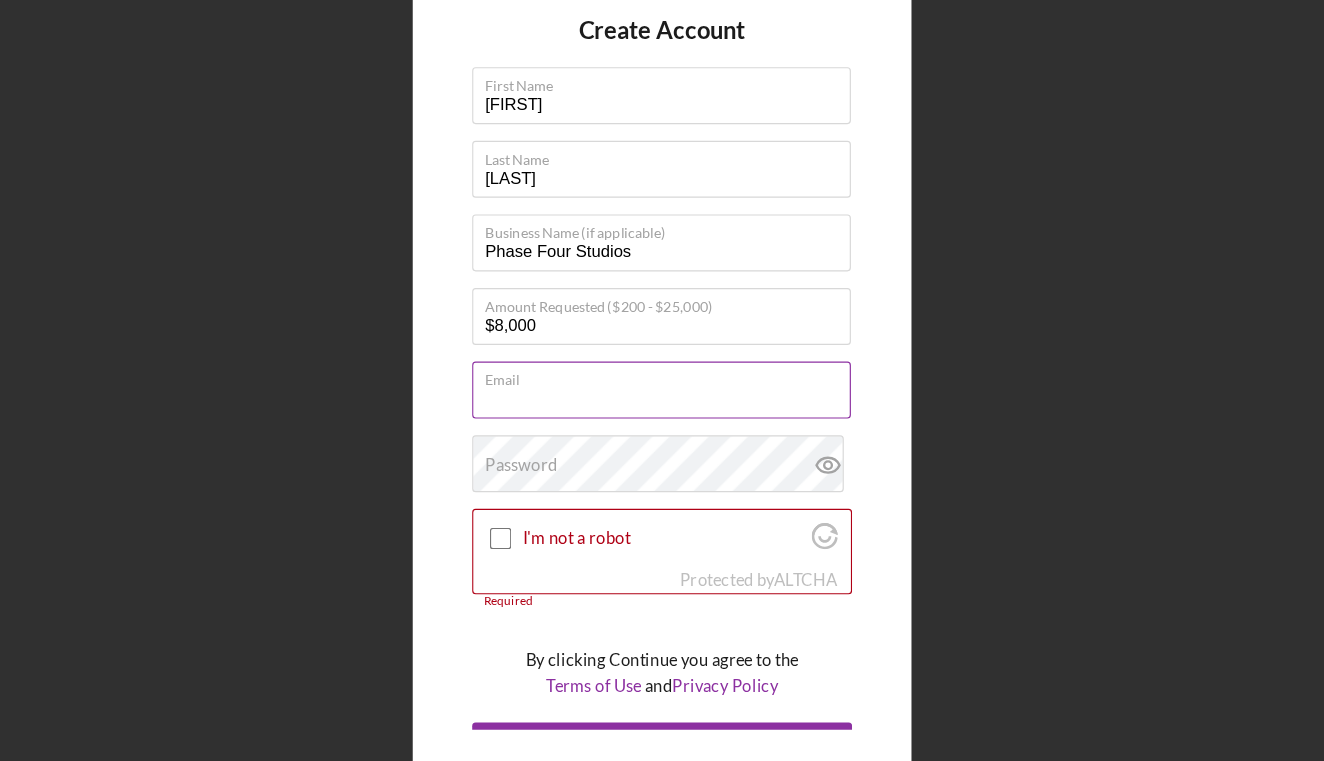 type on "K" 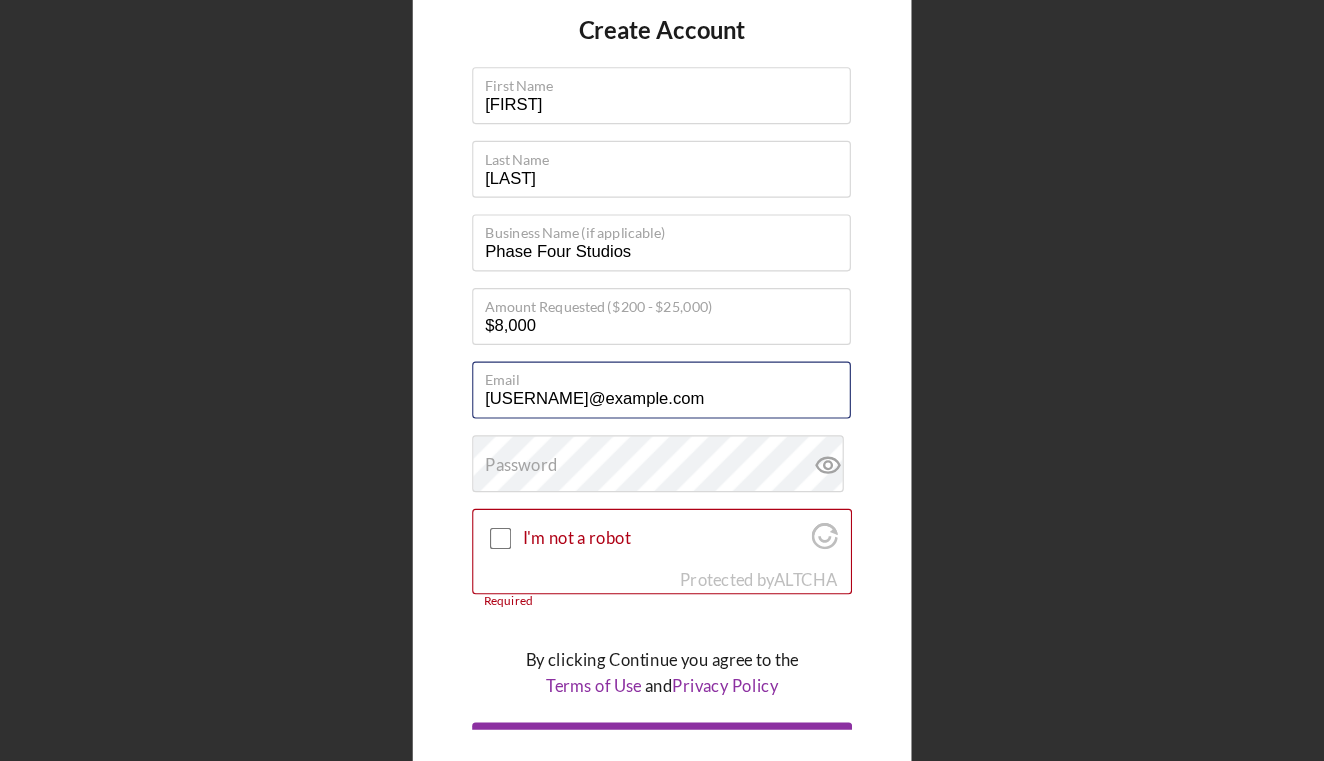 type on "[USERNAME]@example.com" 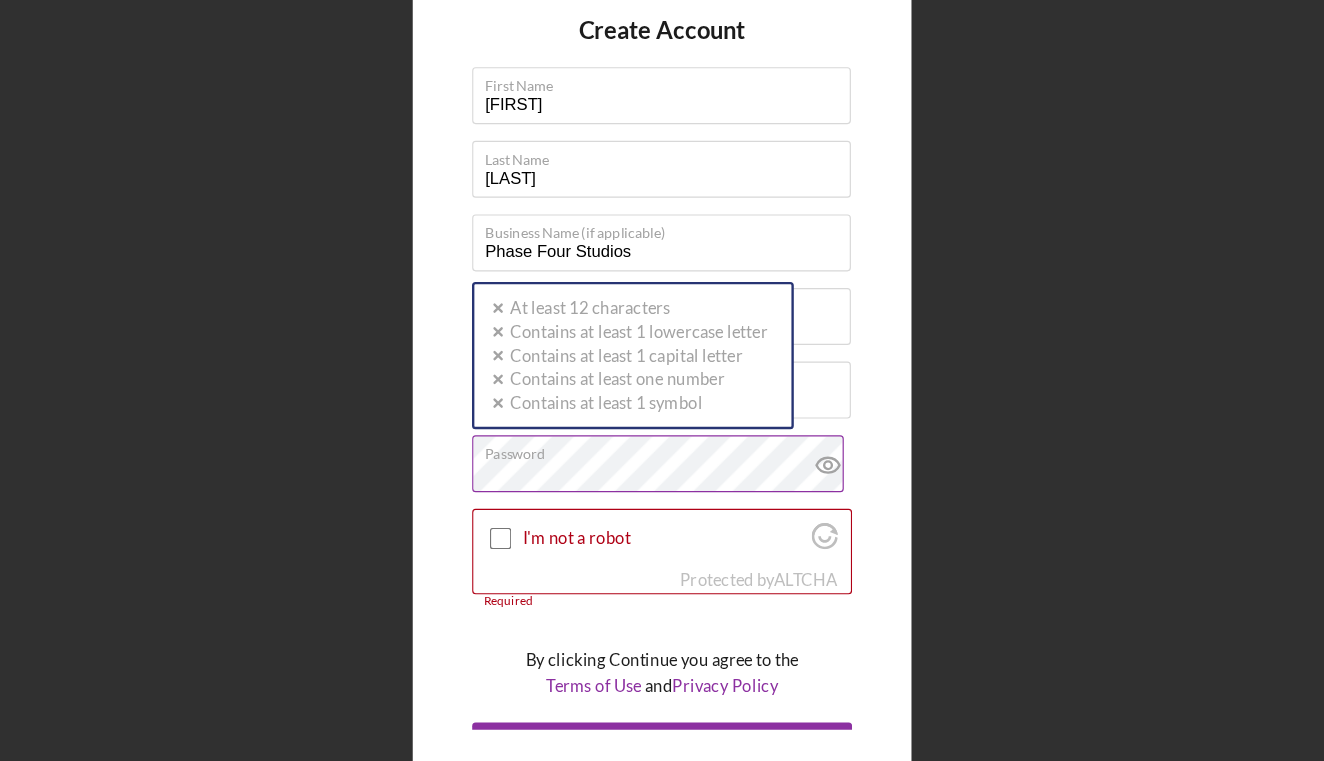 click on "Password Icon/icon-validation-no At least 12 characters Icon/icon-validation-no Contains at least 1 lowercase letter Icon/icon-validation-no Contains at least 1 capital letter Icon/icon-validation-no Contains at least one number Icon/icon-validation-no Contains at least 1 symbol" at bounding box center (662, 453) 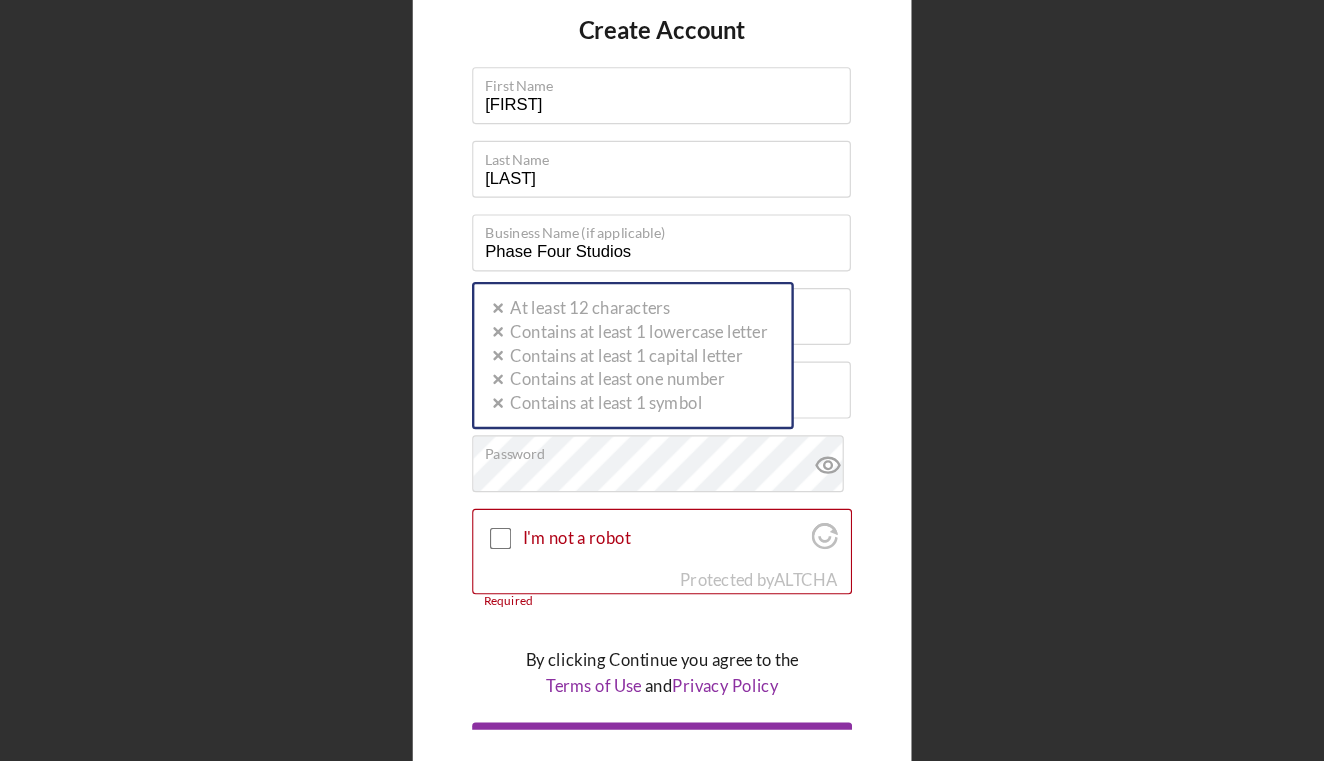 click on "Create Account First Name [FIRST] Last Name [LAST] Business Name (if applicable) Phase Four Studios Amount Requested ($200 - $25,000) $8,000 Email [USERNAME]@example.com Password Icon/icon-validation-no At least 12 characters Icon/icon-validation-no Contains at least 1 lowercase letter Icon/icon-validation-no Contains at least 1 capital letter Icon/icon-validation-no Contains at least one number Icon/icon-validation-no Contains at least 1 symbol       I'm not a robot           Protected by  ALTCHA   Required By clicking Continue you agree to the  Terms of Use   and  Privacy Policy Create Account" at bounding box center (662, 375) 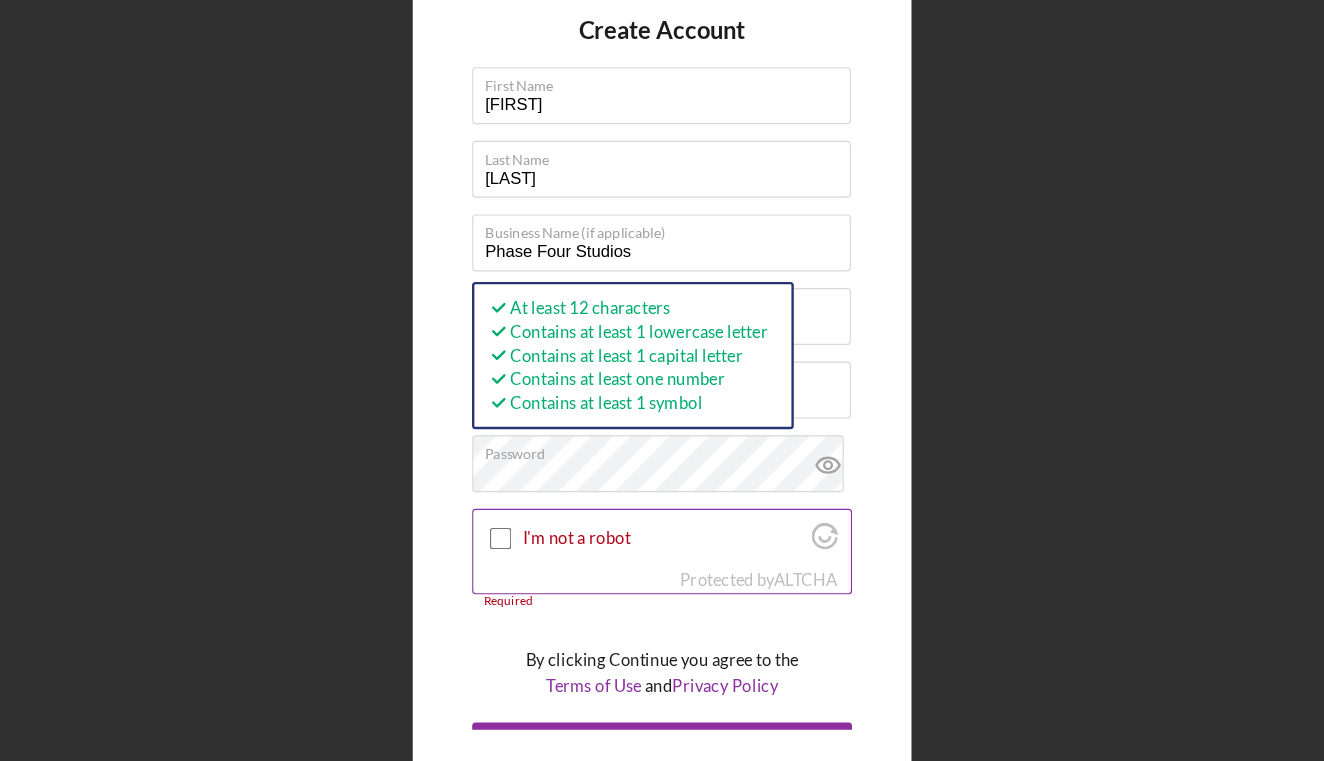 click on "I'm not a robot" at bounding box center (526, 515) 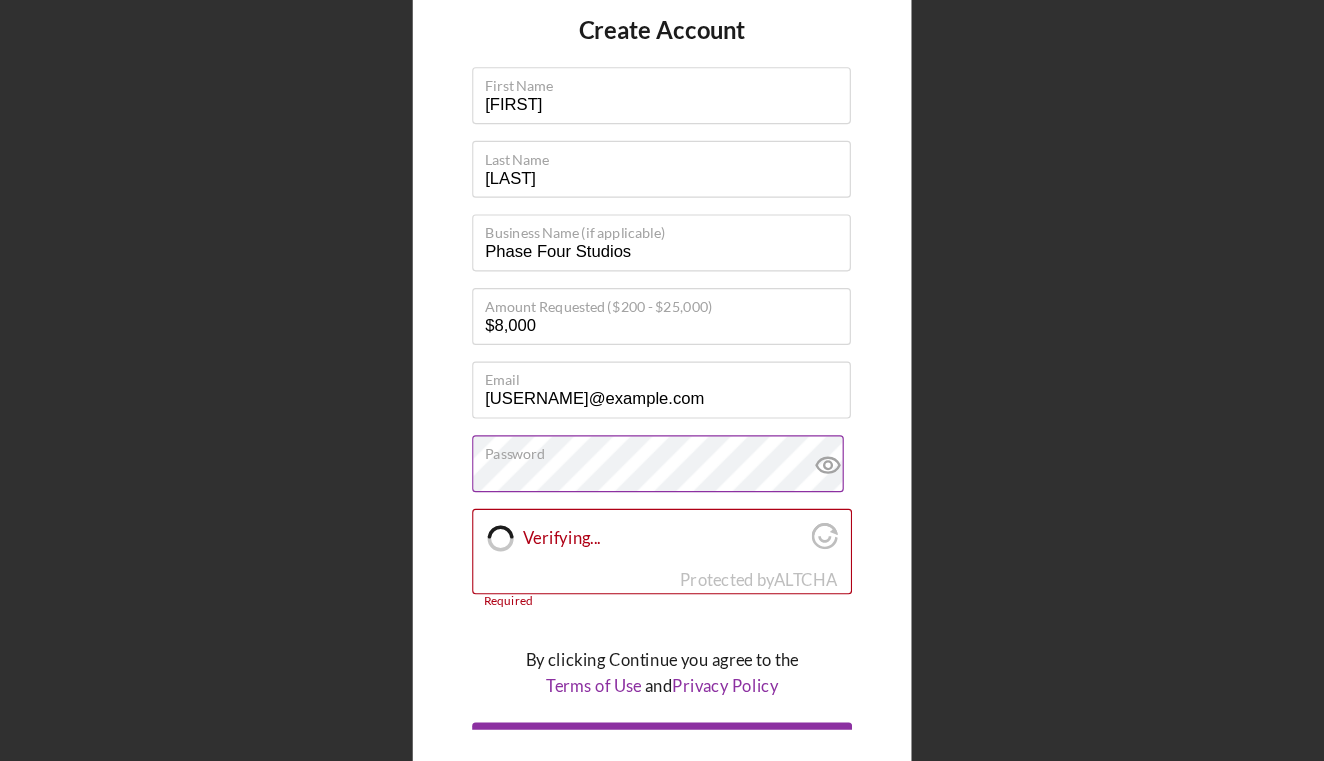 click 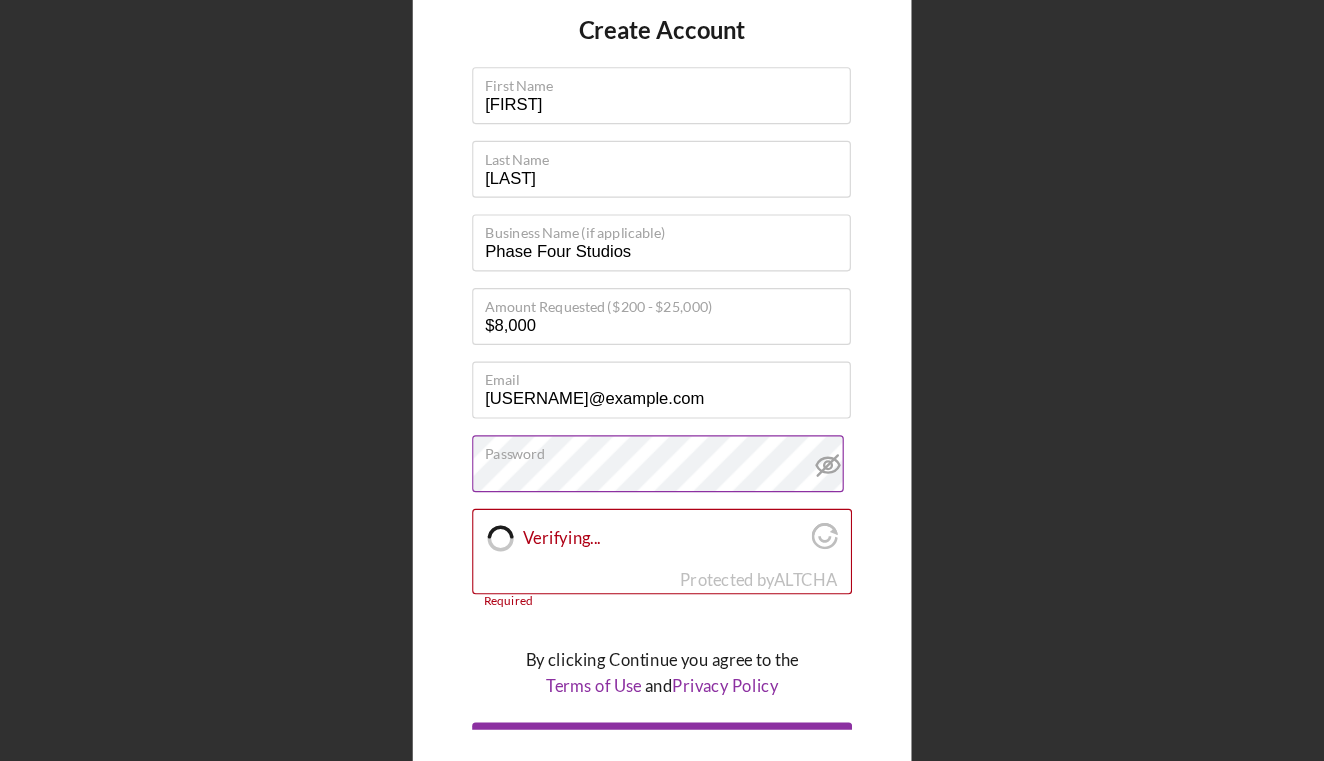 click 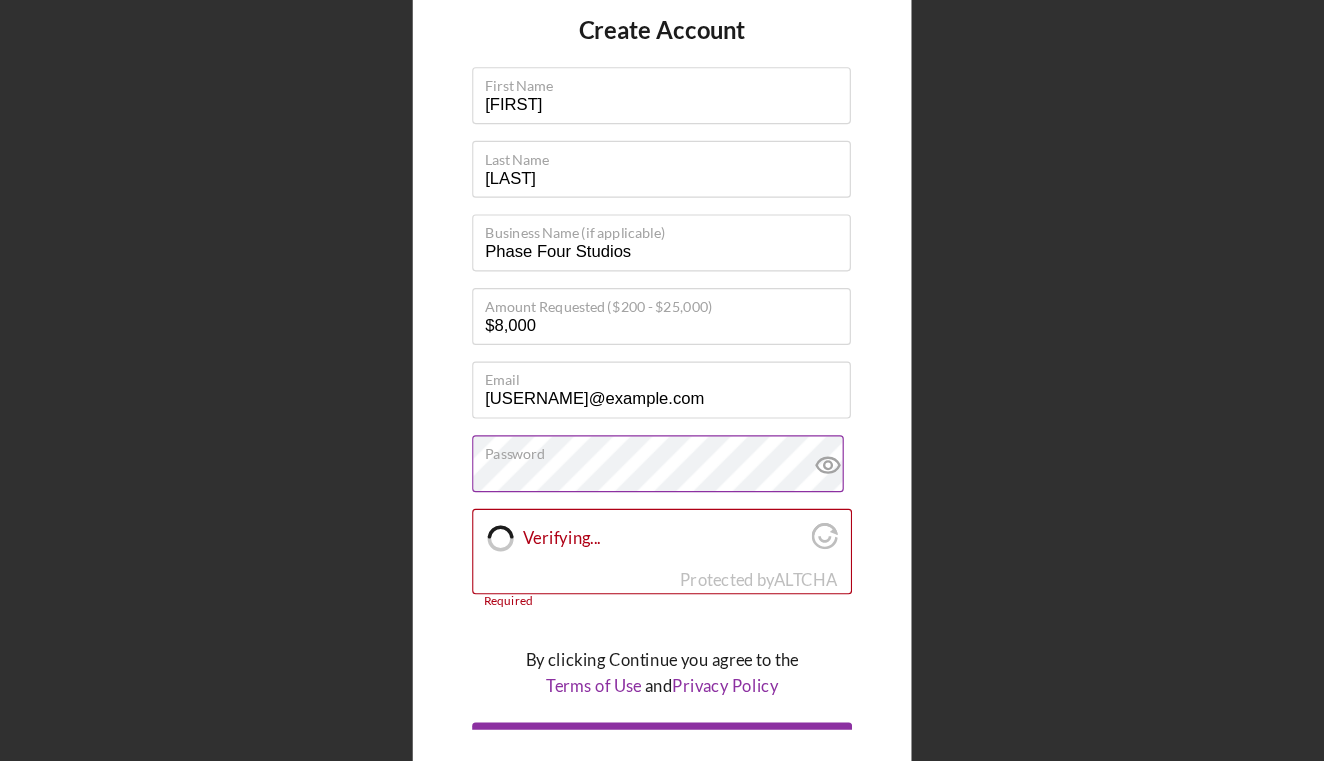 checkbox on "true" 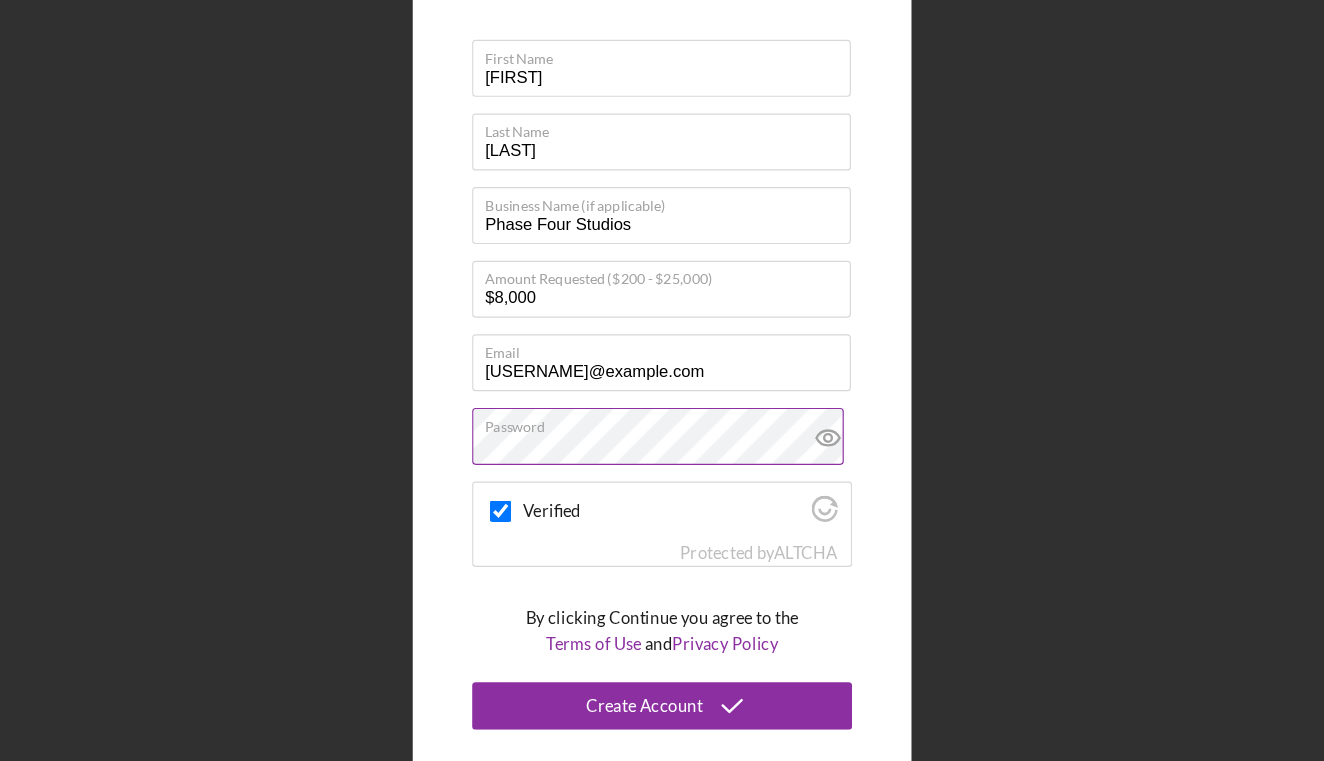 scroll, scrollTop: 22, scrollLeft: 0, axis: vertical 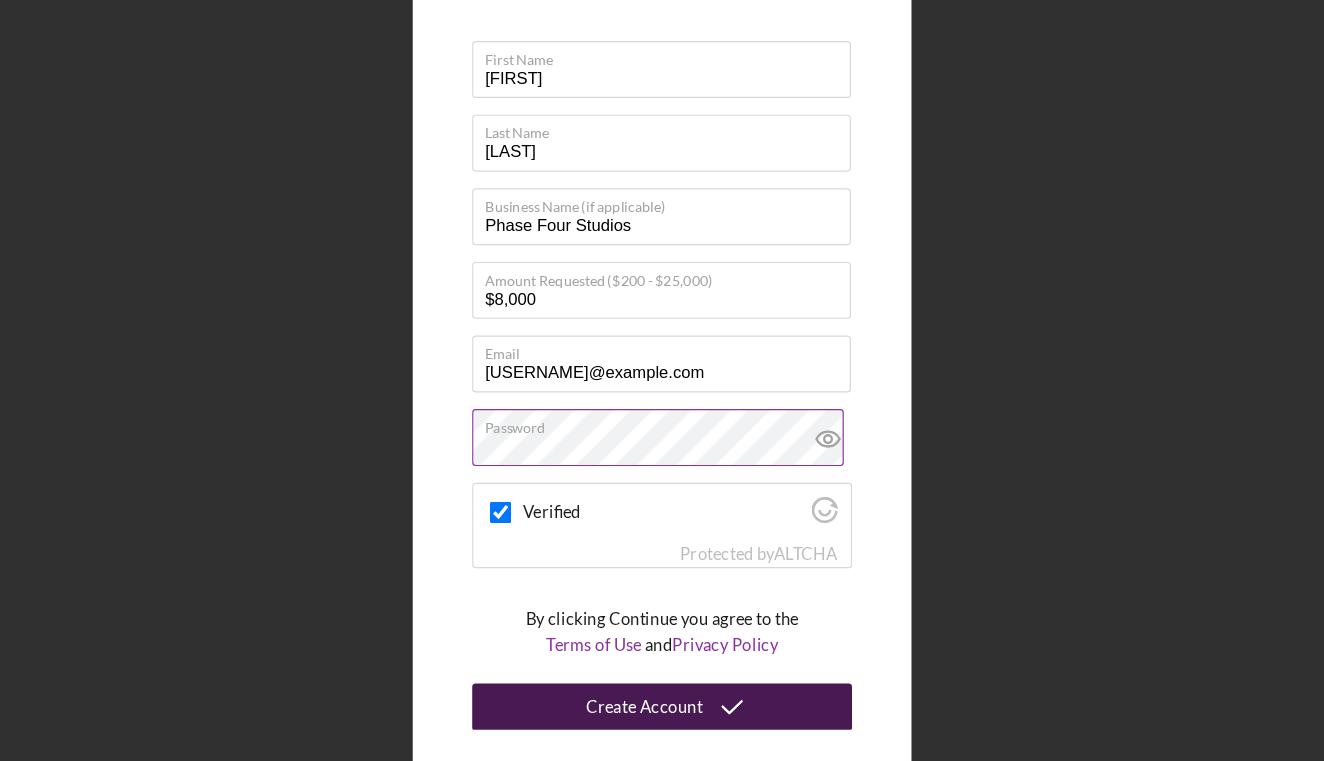 click on "Create Account" at bounding box center (647, 657) 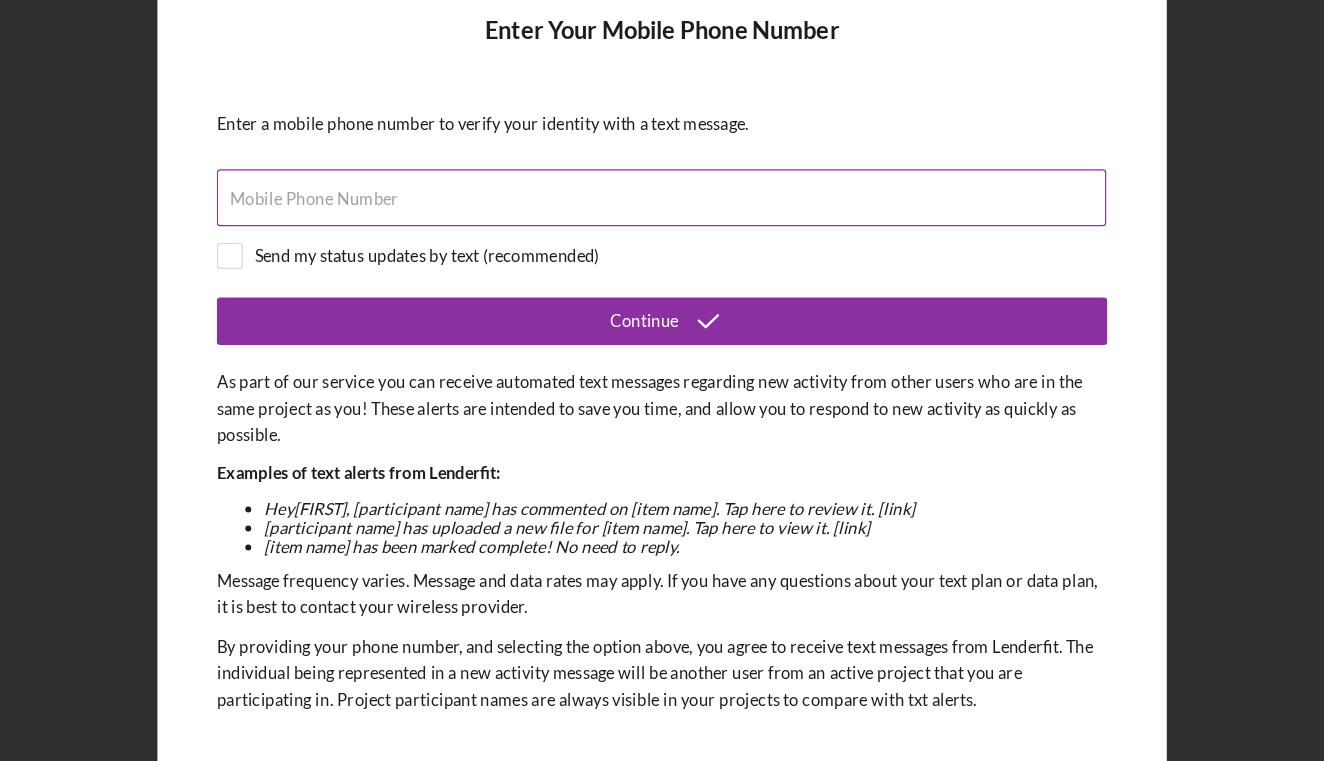 click on "Mobile Phone Number" at bounding box center [661, 228] 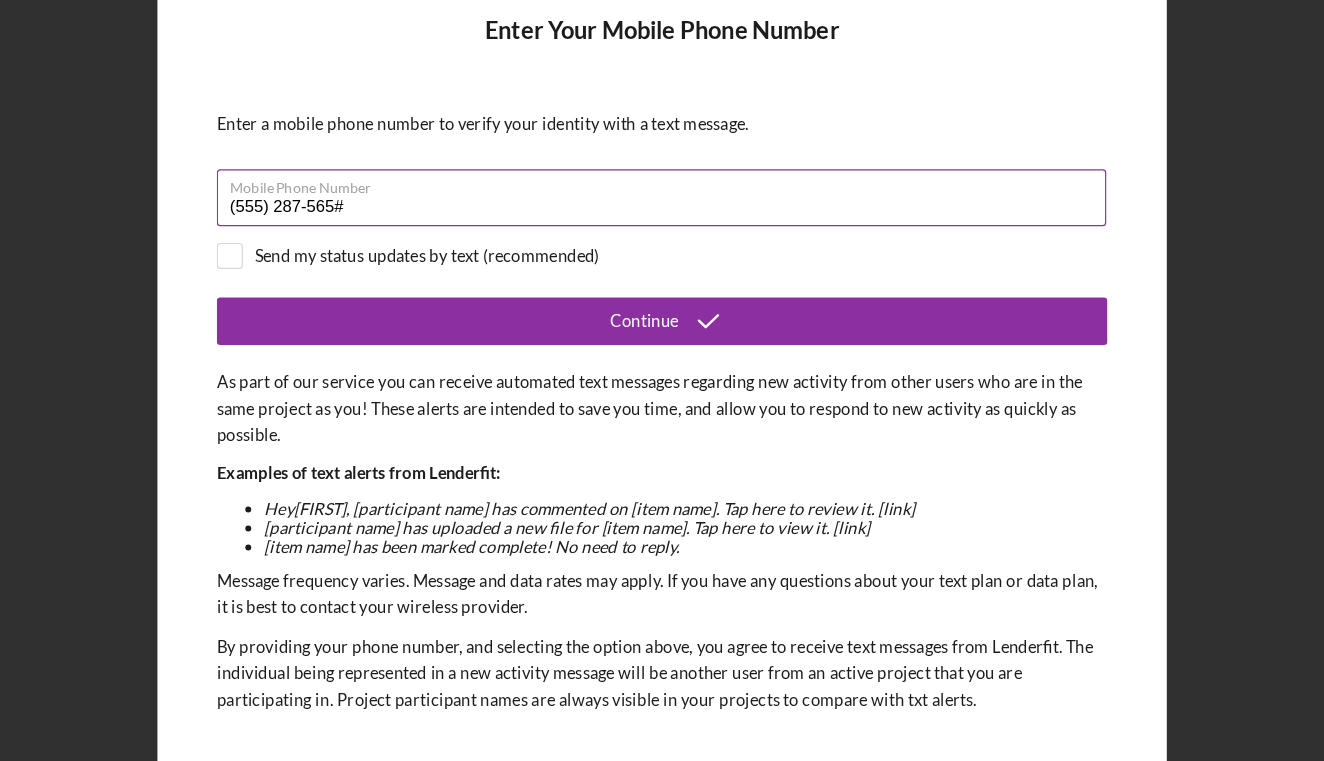type on "(555) 287-5659" 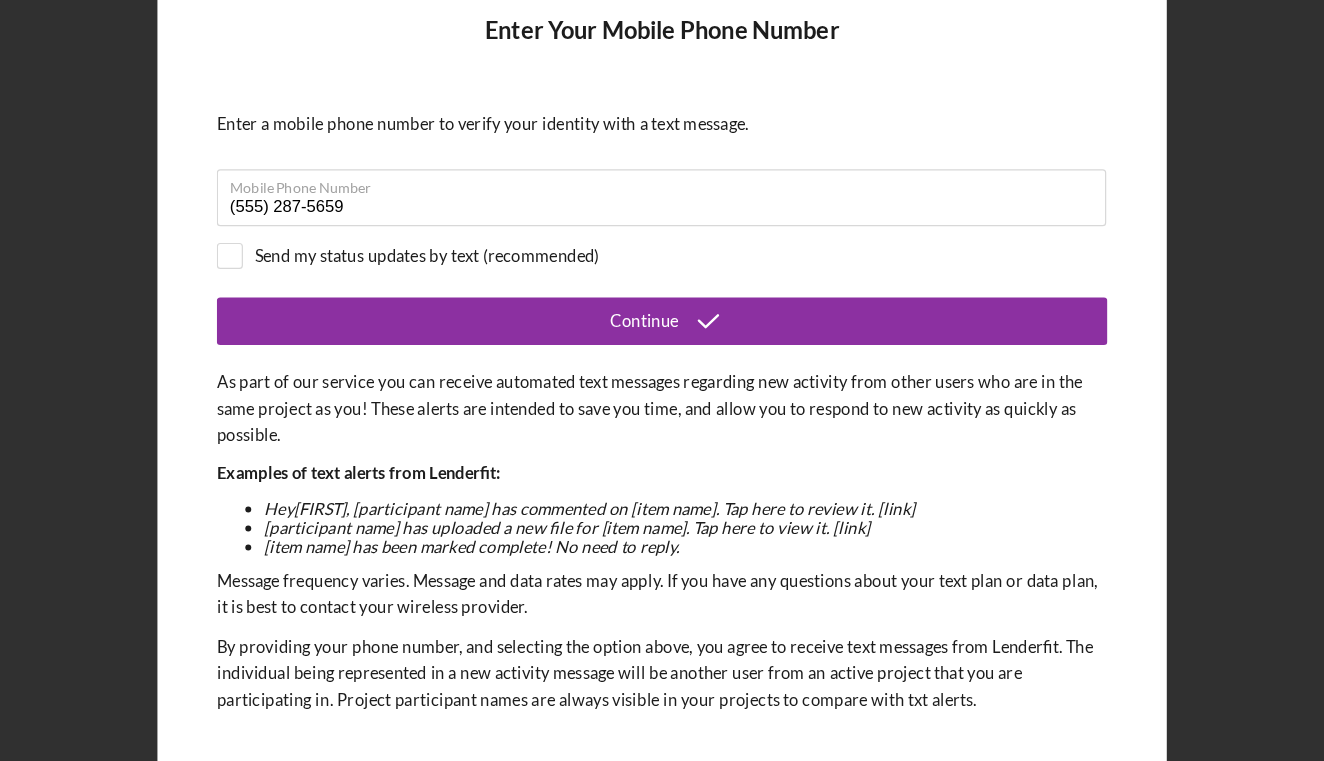 click on "As part of our service you can receive automated text messages regarding new activity from other users who are in the same project as you! These alerts are intended to save you time, and allow you to respond to new activity as quickly as possible." at bounding box center (662, 405) 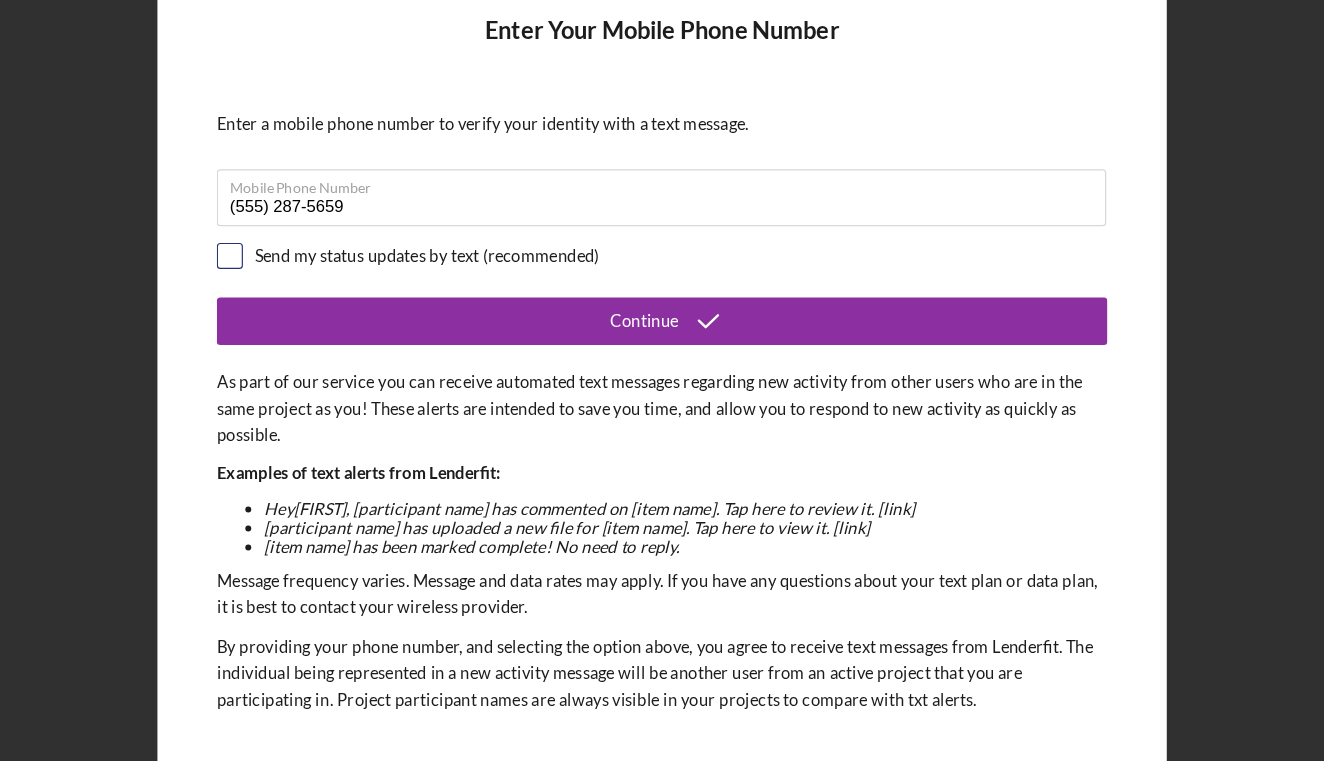 click at bounding box center [298, 277] 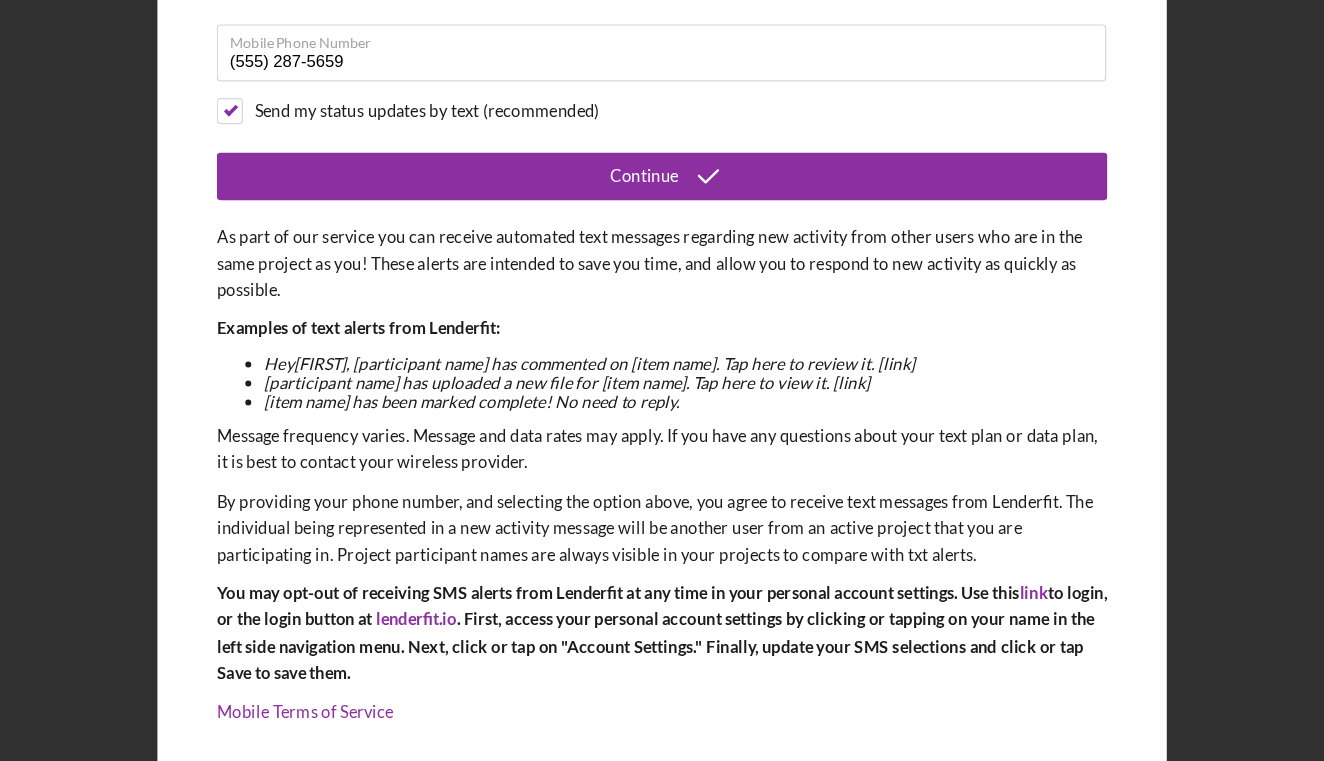 scroll, scrollTop: 1, scrollLeft: 0, axis: vertical 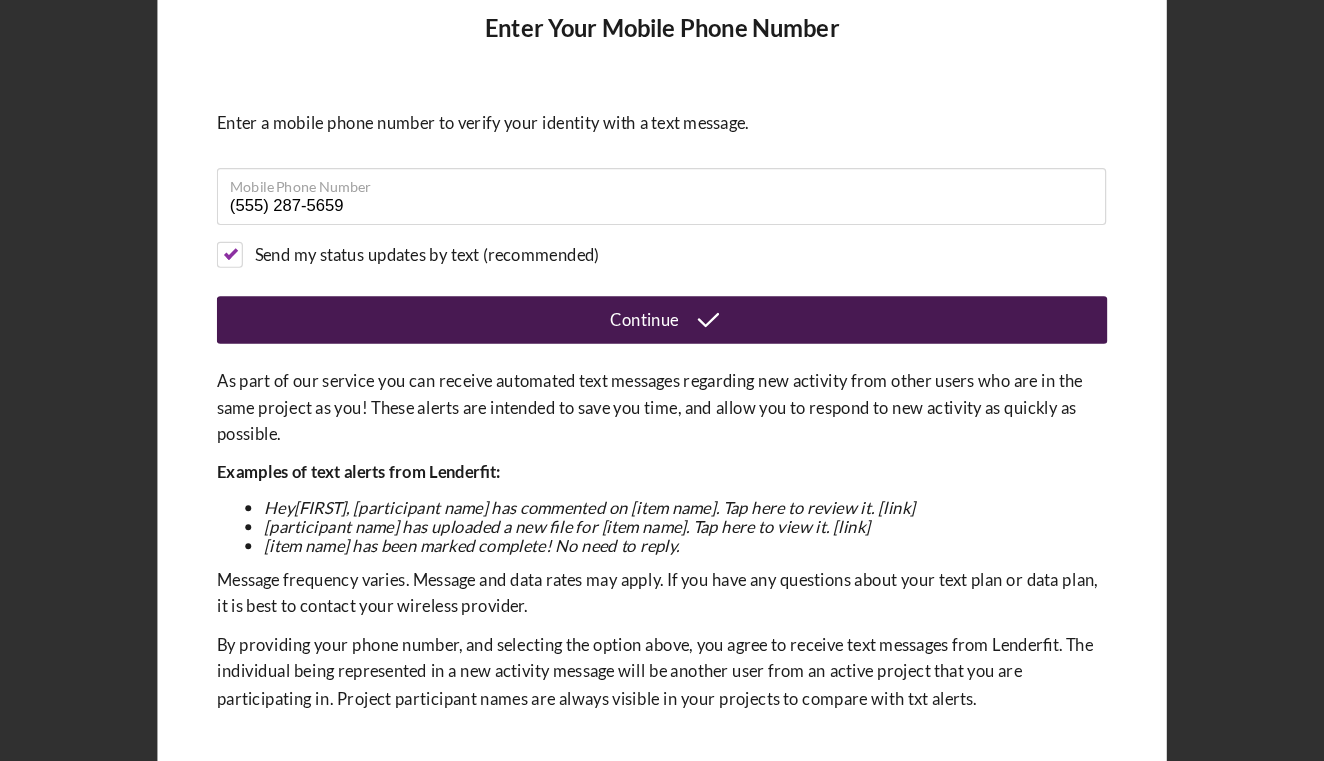 click on "Continue" at bounding box center (647, 331) 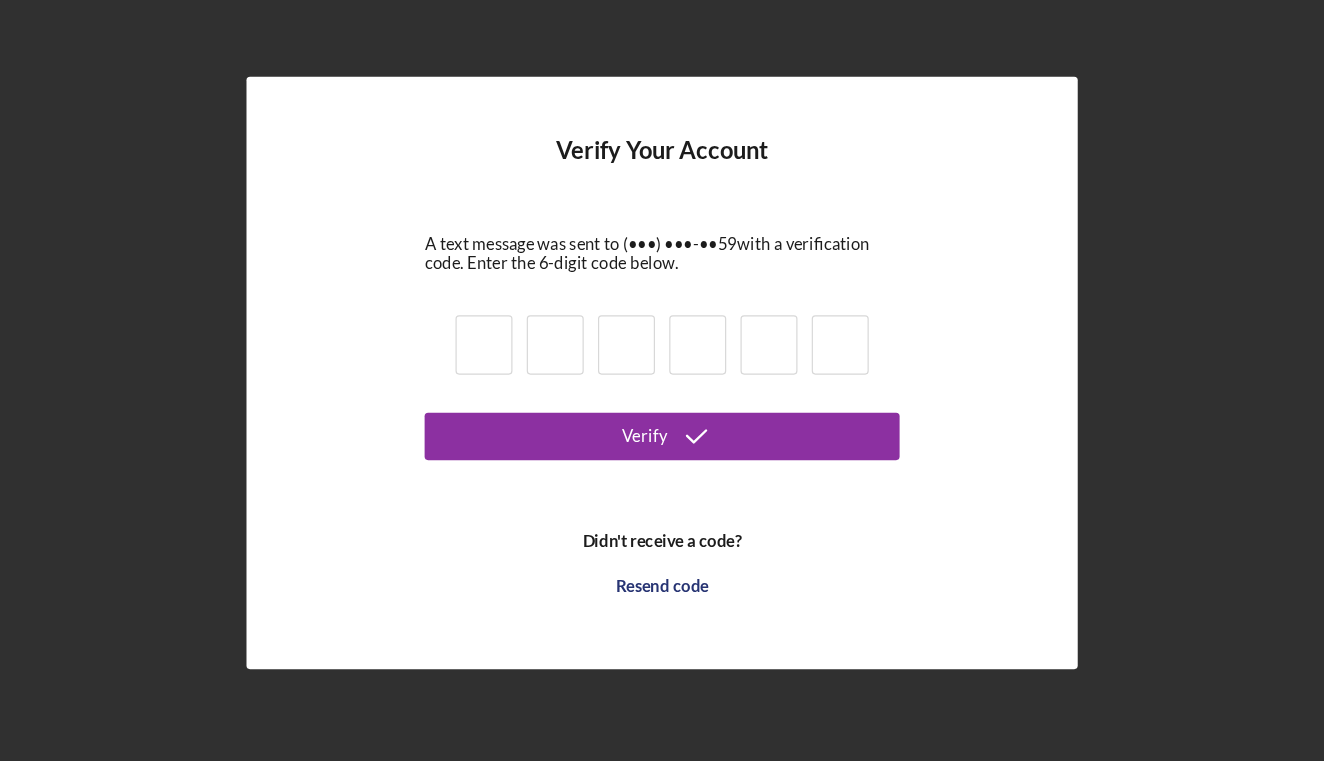 click at bounding box center (512, 352) 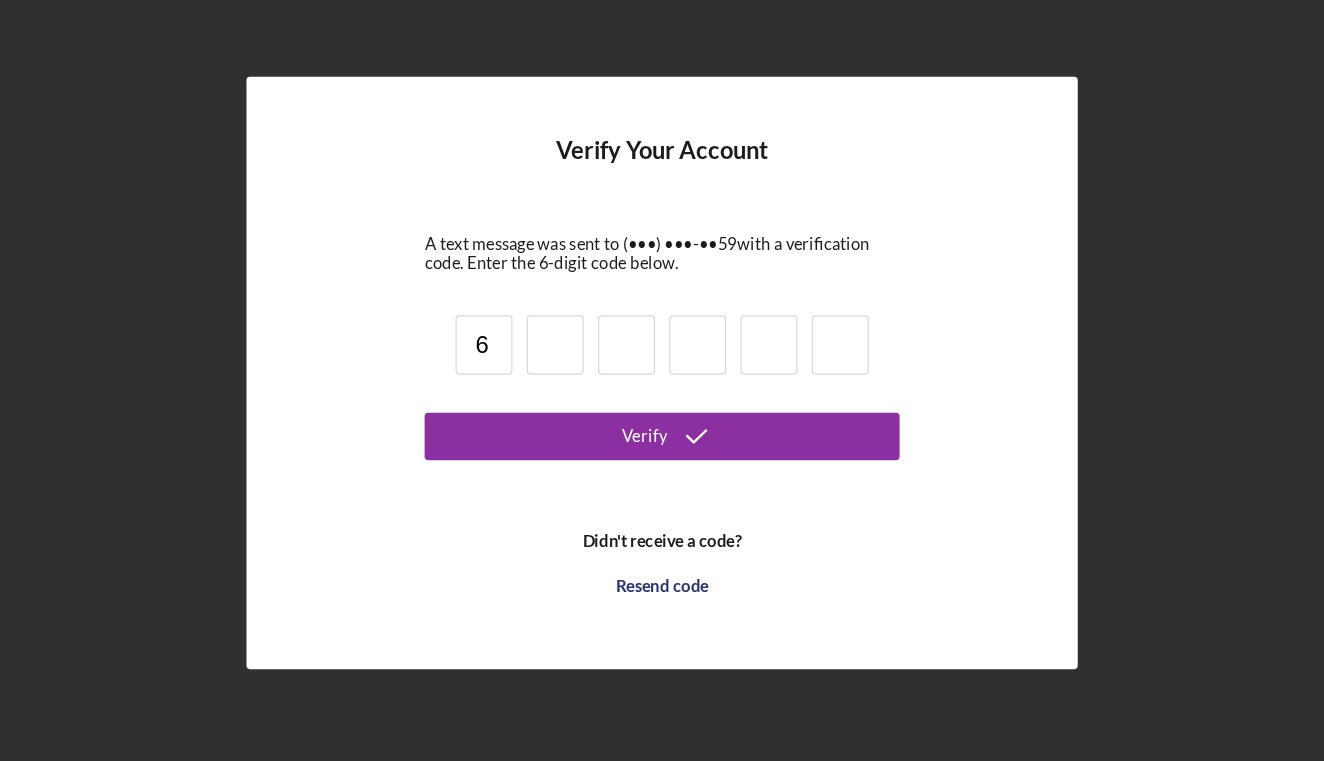 type on "6" 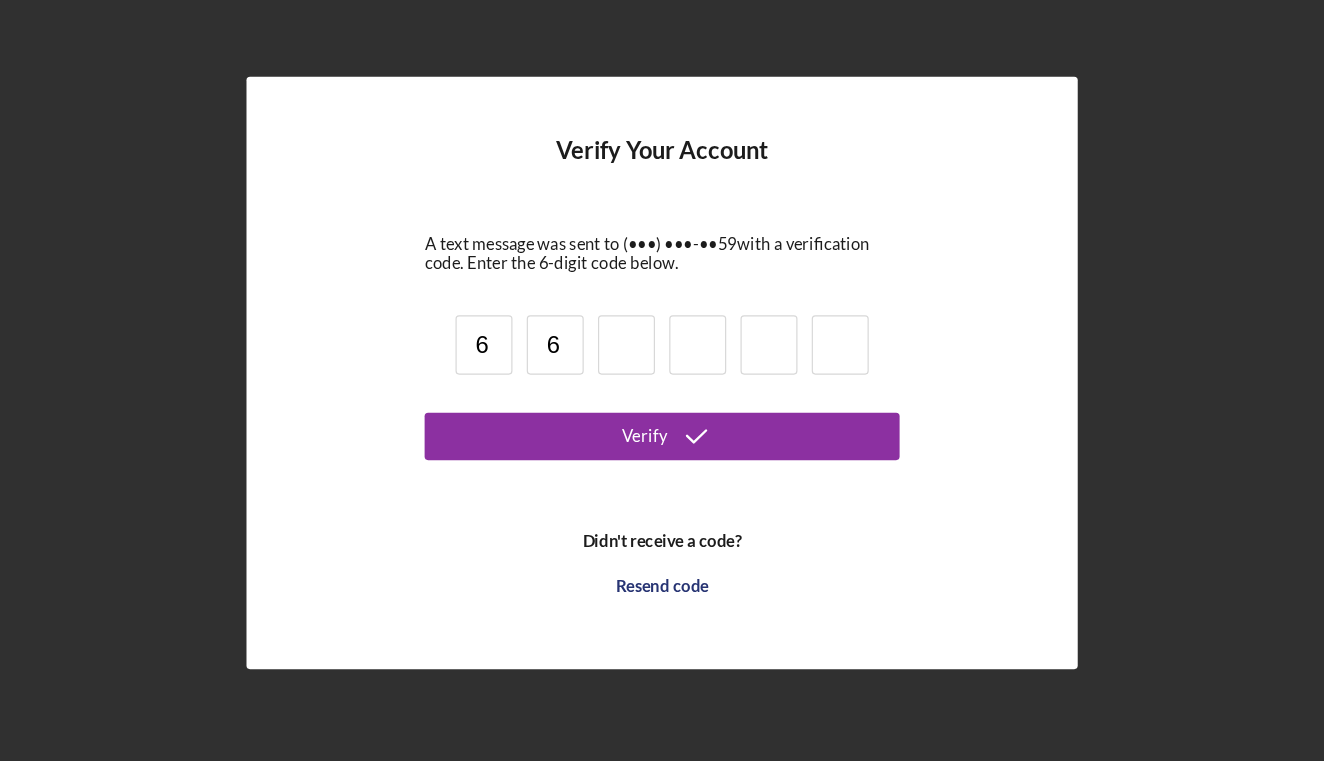 type on "6" 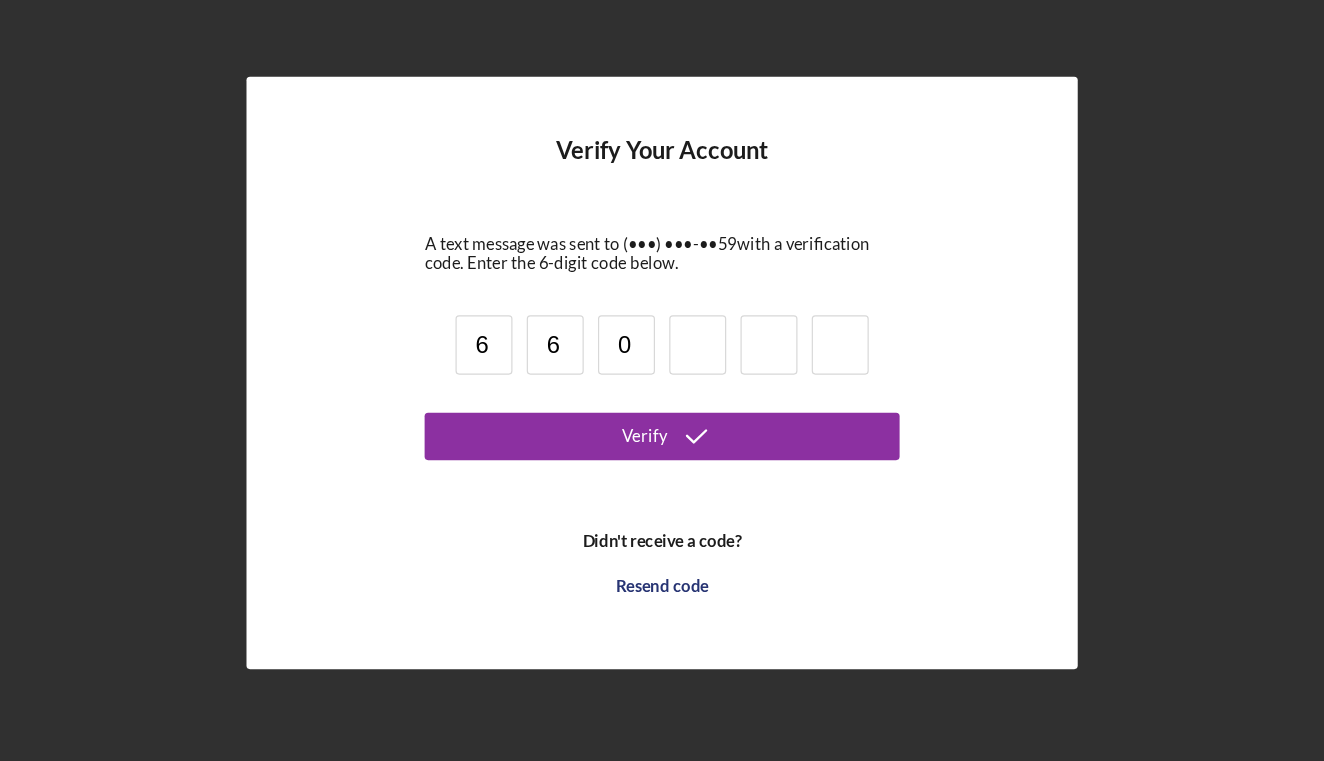 type on "0" 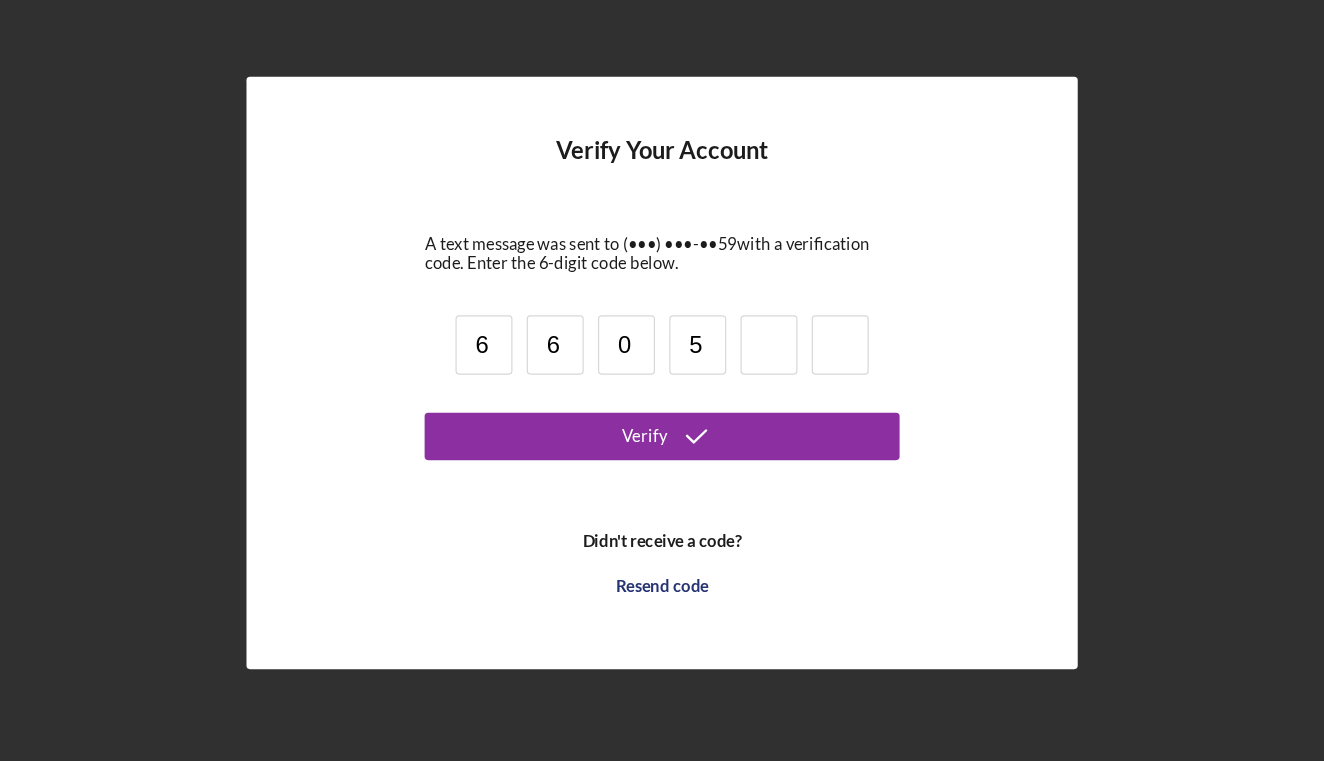 type on "5" 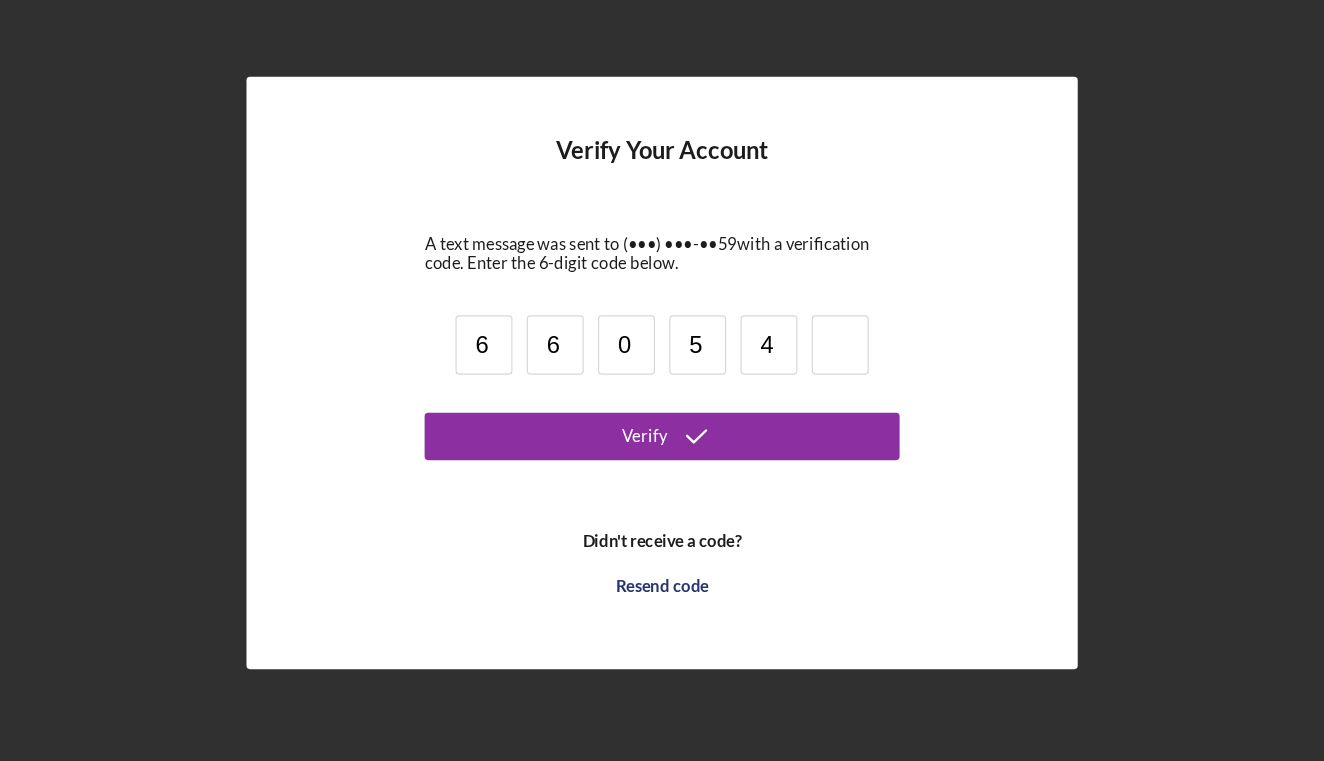 type on "4" 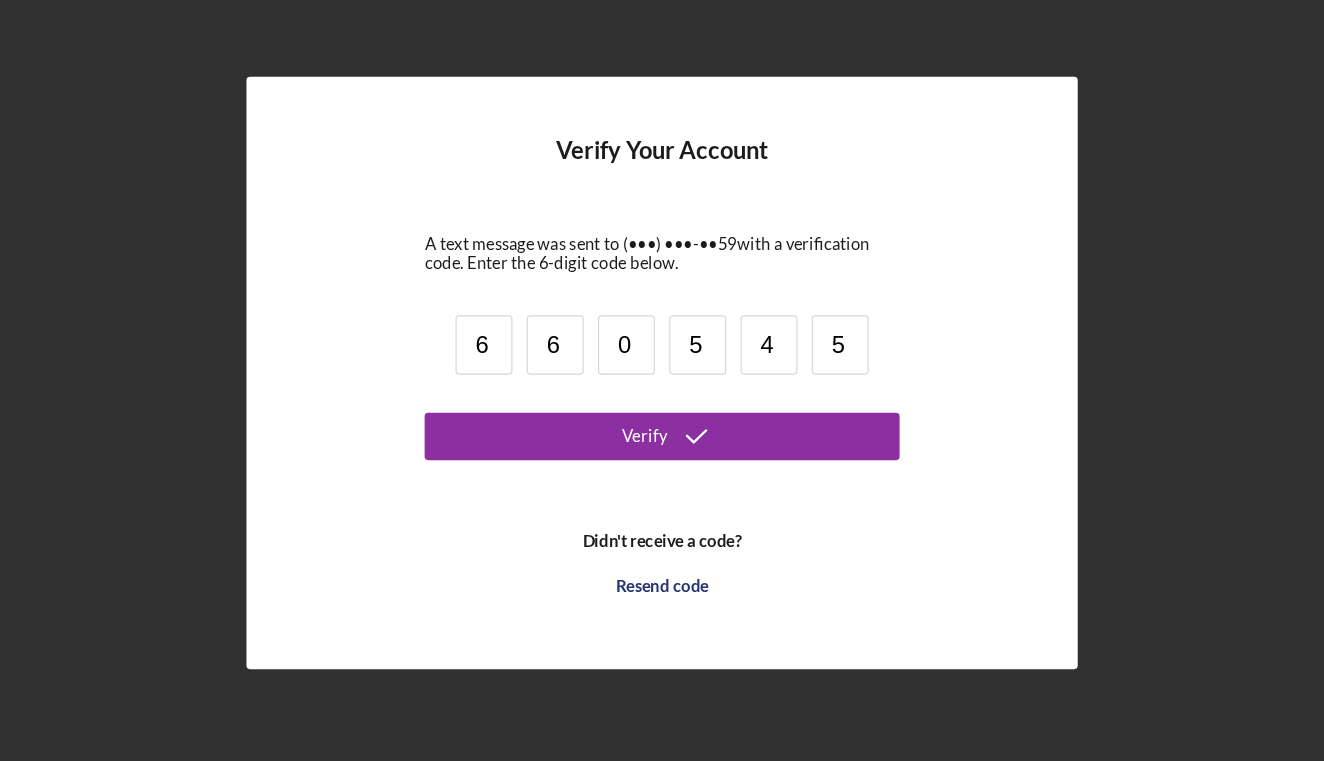 type on "5" 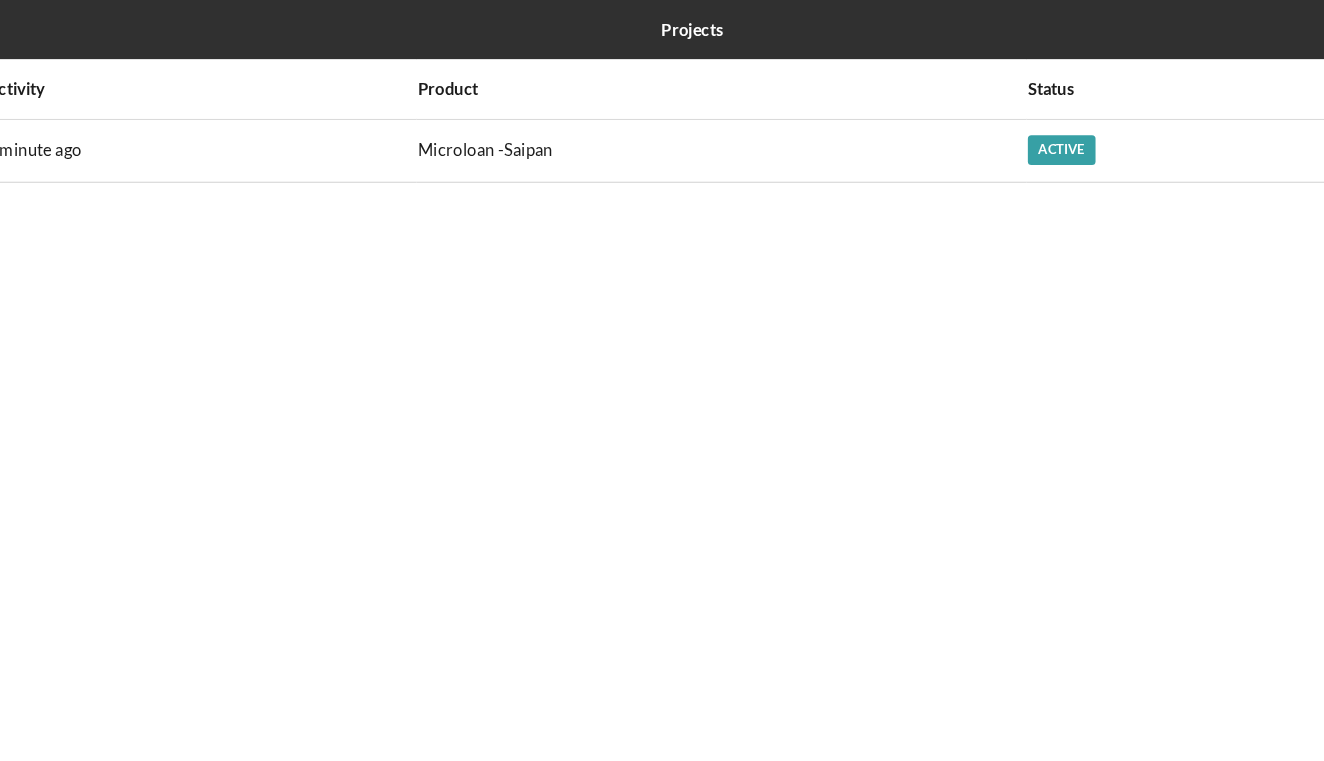 scroll, scrollTop: 0, scrollLeft: 0, axis: both 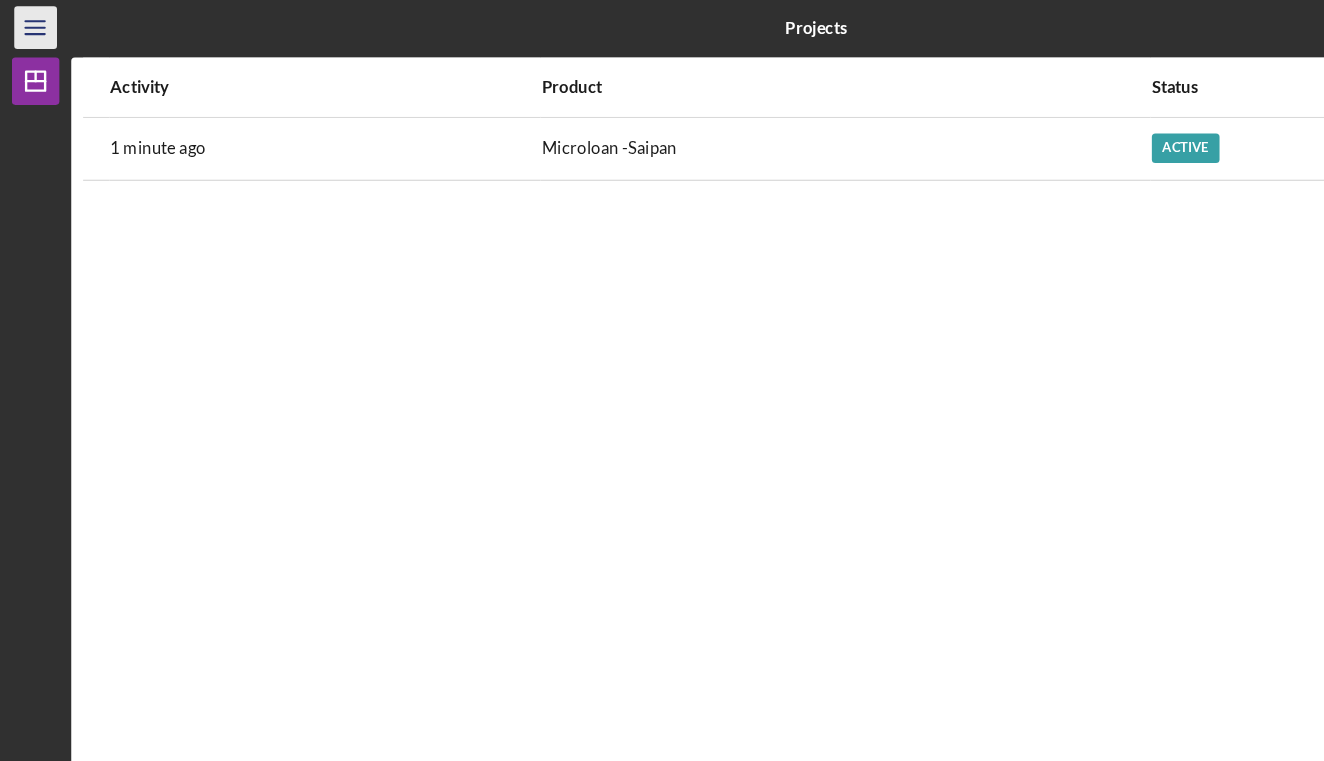 click on "Icon/Menu" 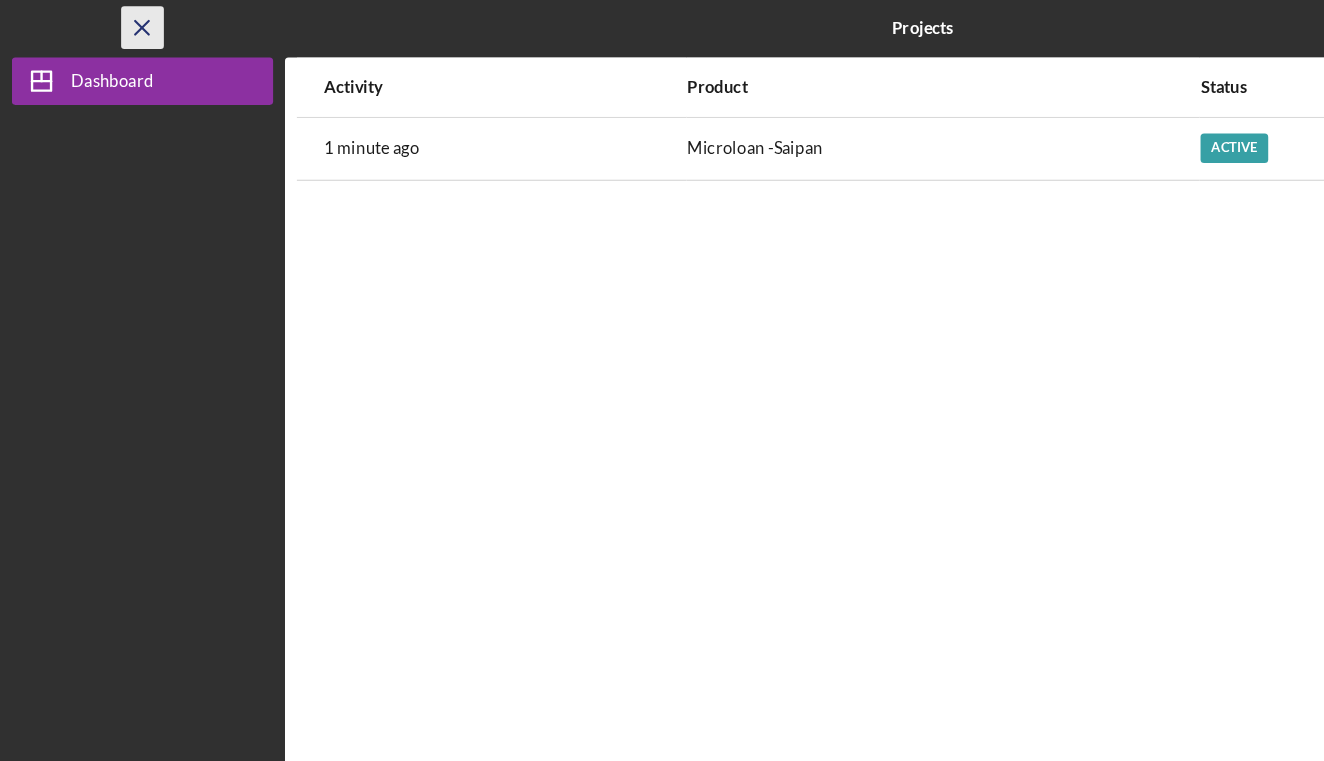 click on "Icon/Menu Close" 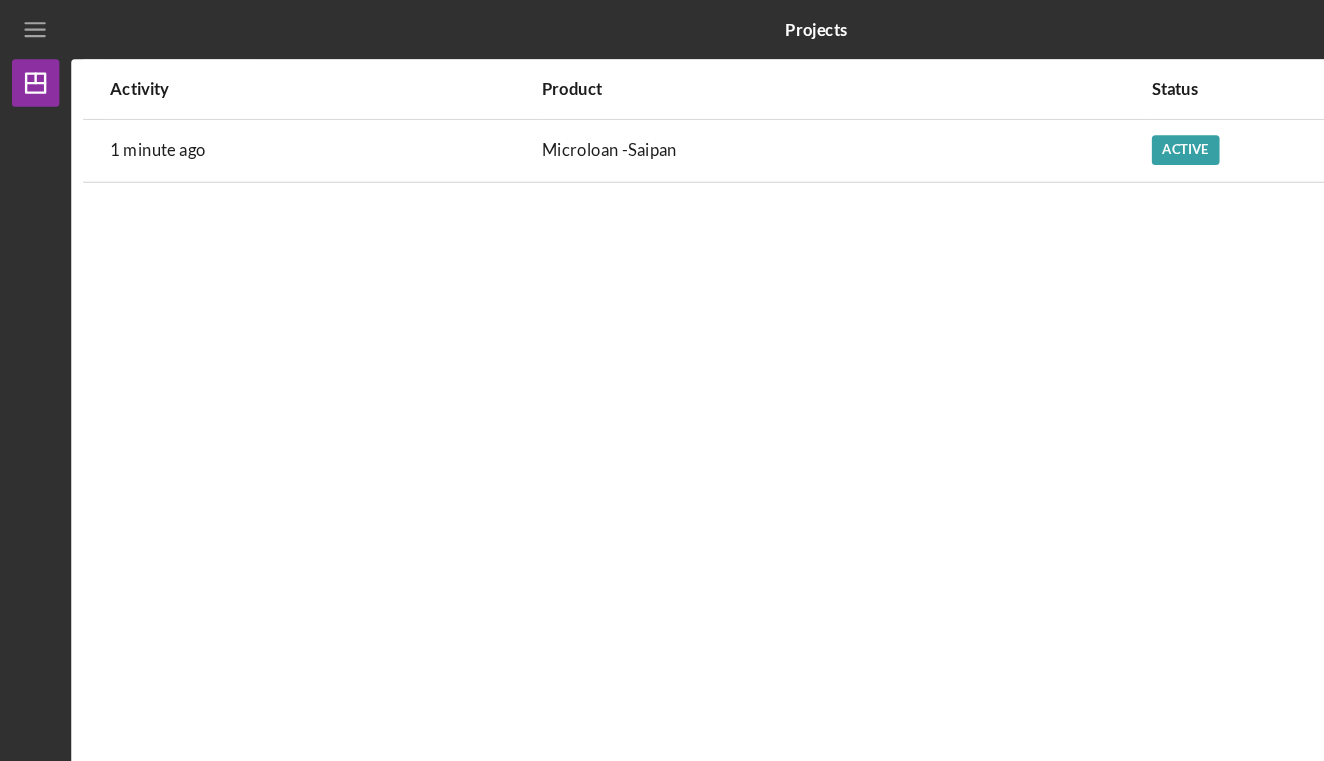 scroll, scrollTop: 0, scrollLeft: 0, axis: both 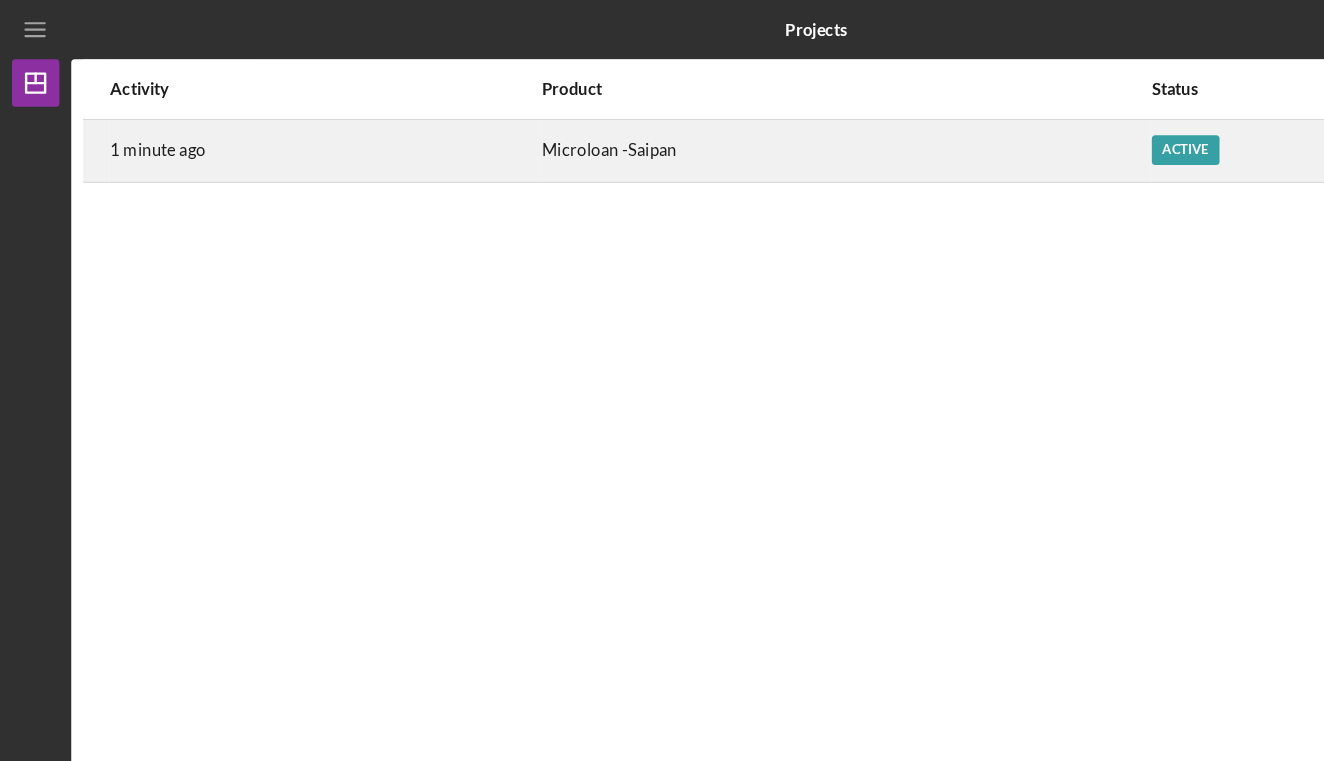 click on "1 minute ago" at bounding box center (273, 127) 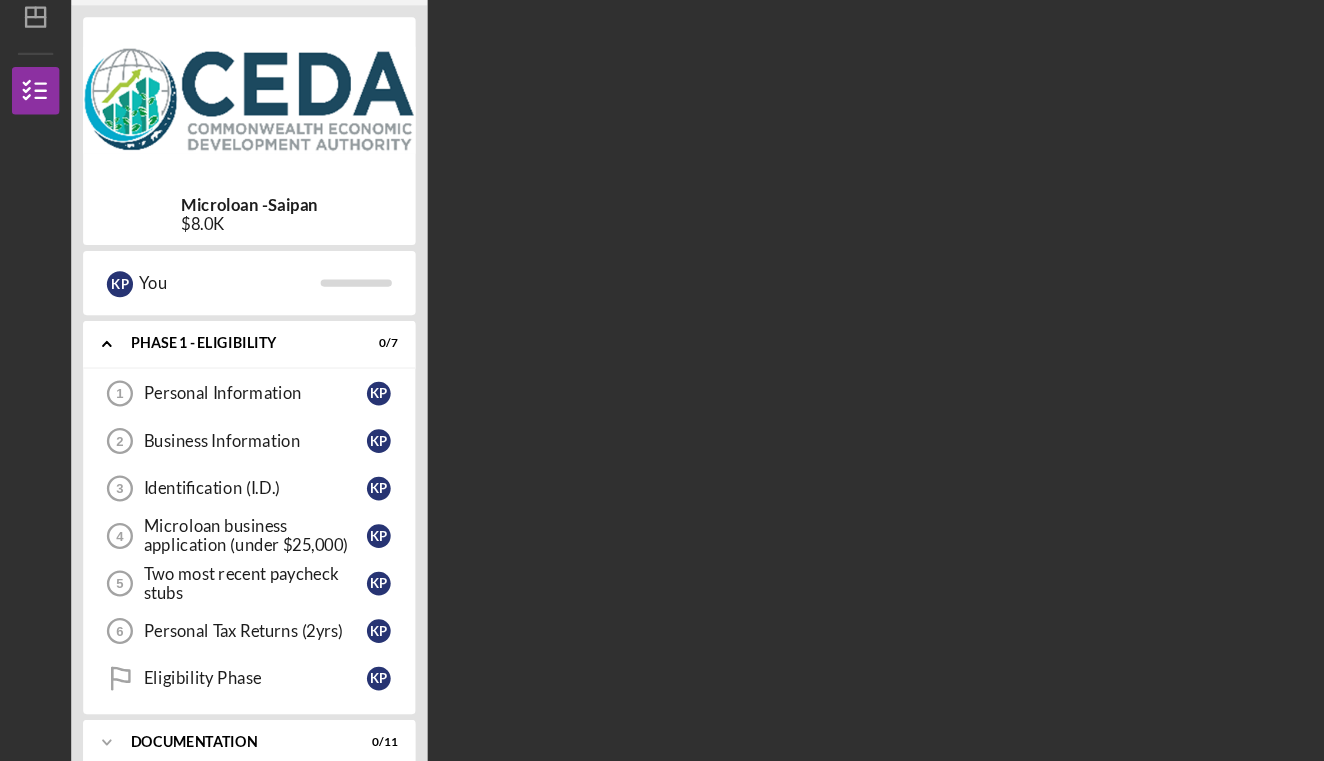 scroll, scrollTop: 0, scrollLeft: 0, axis: both 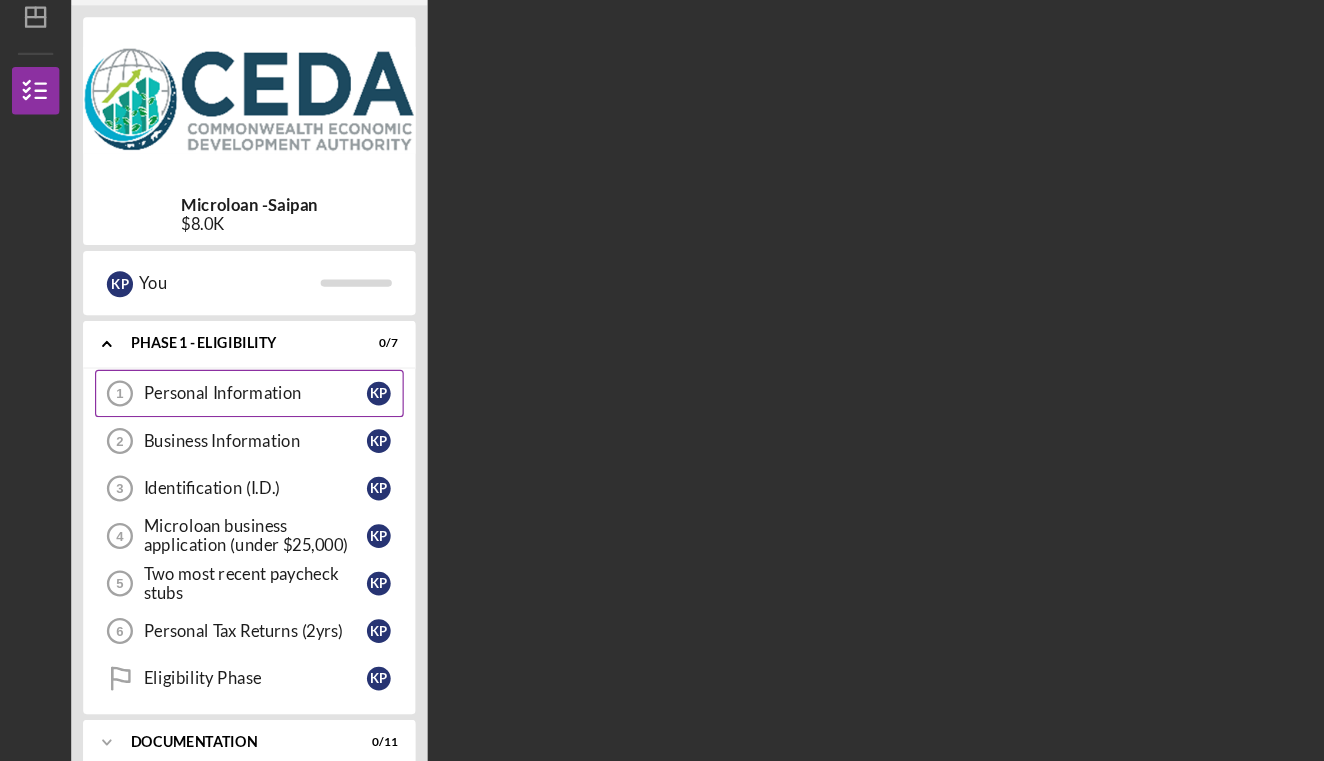 click on "Personal Information" at bounding box center (215, 387) 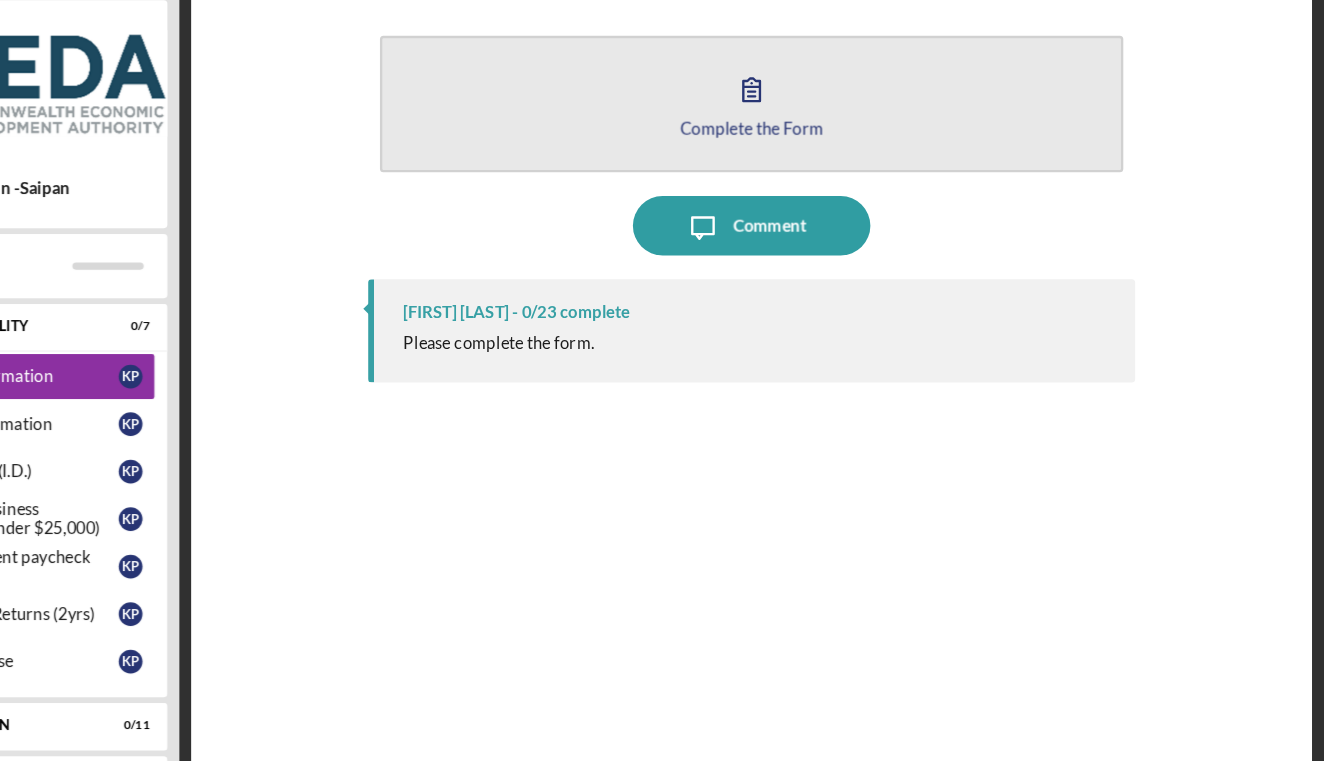 scroll, scrollTop: 0, scrollLeft: 0, axis: both 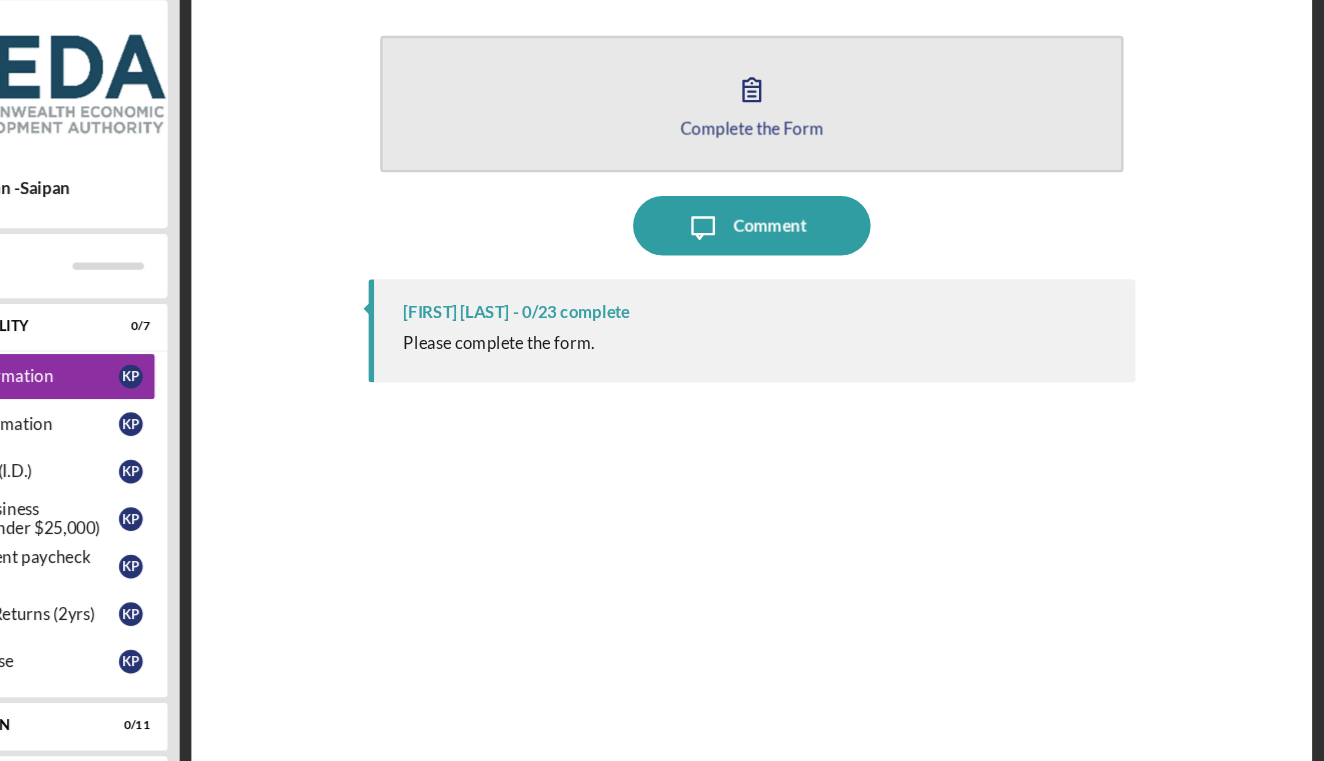 click on "Complete the Form" at bounding box center (841, 177) 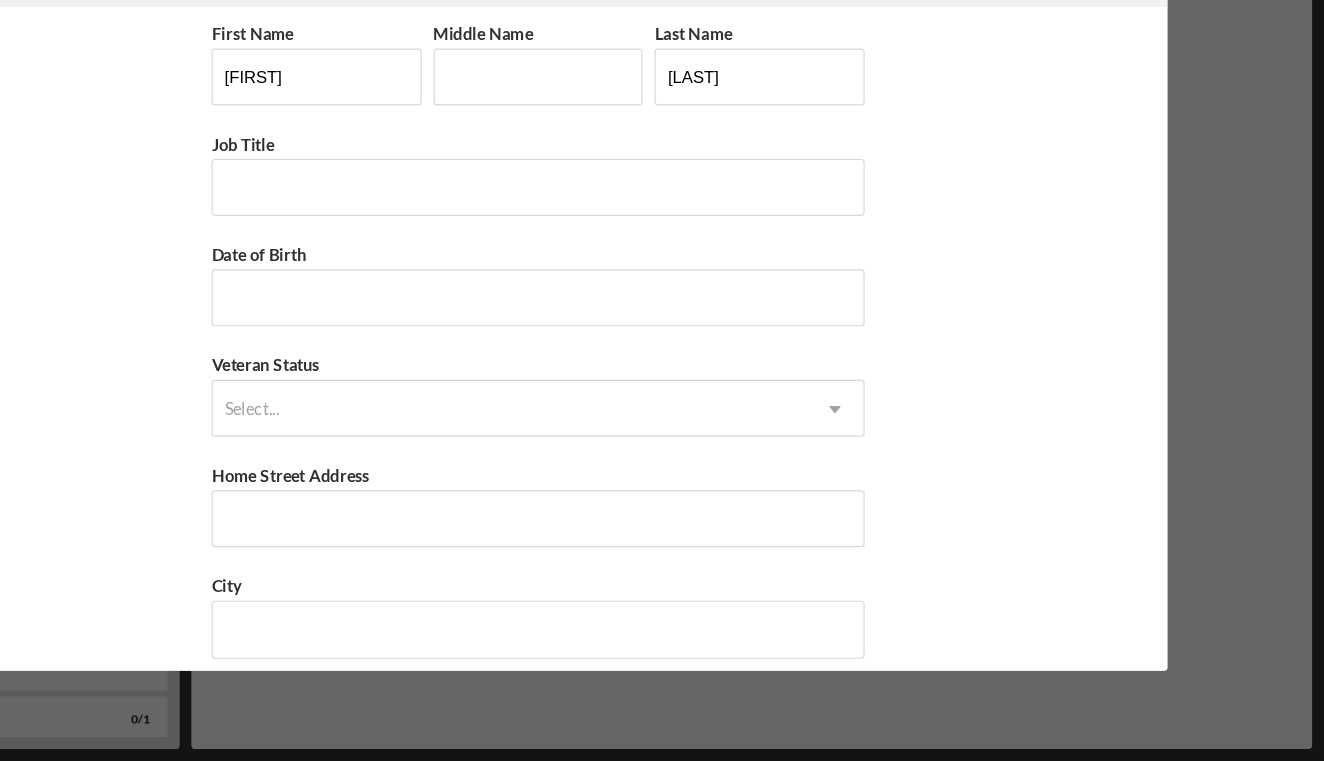 scroll, scrollTop: 0, scrollLeft: 0, axis: both 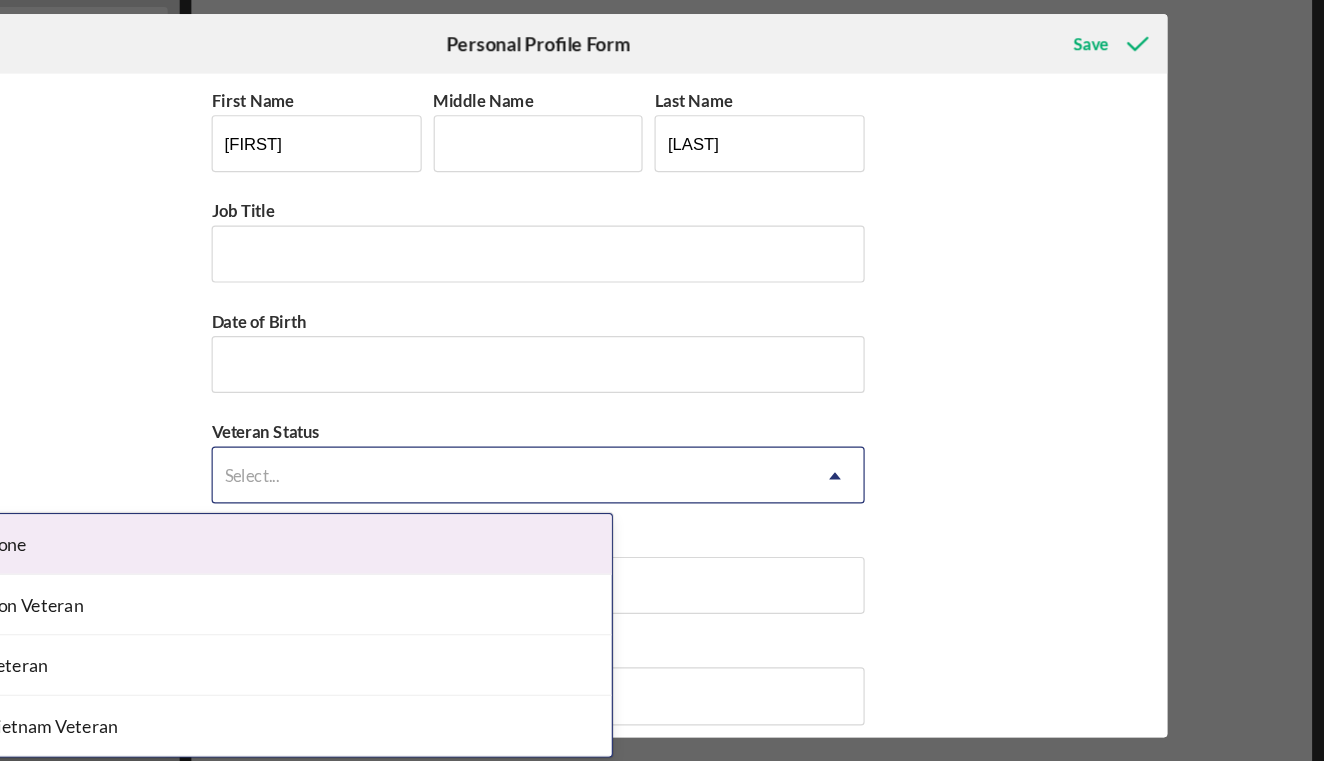 click on "Select..." at bounding box center (638, 465) 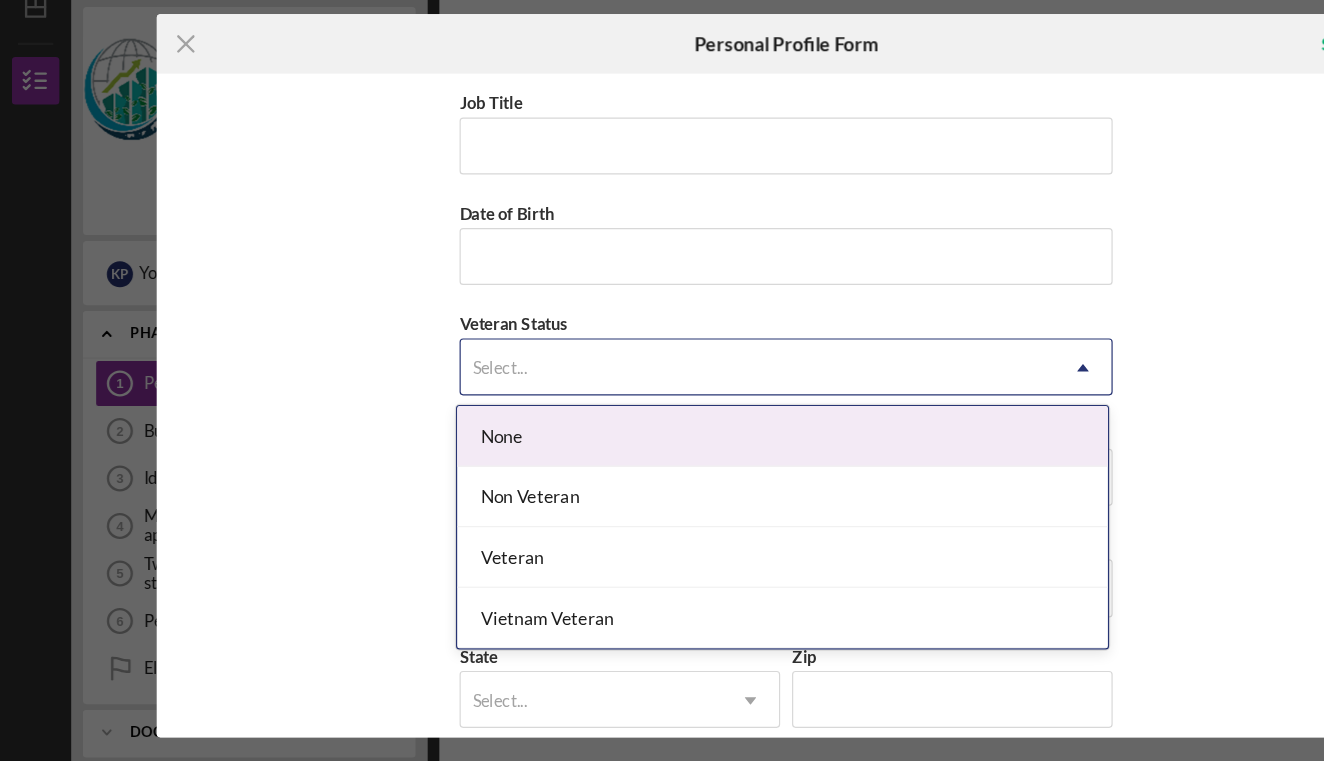 click on "None" at bounding box center (659, 431) 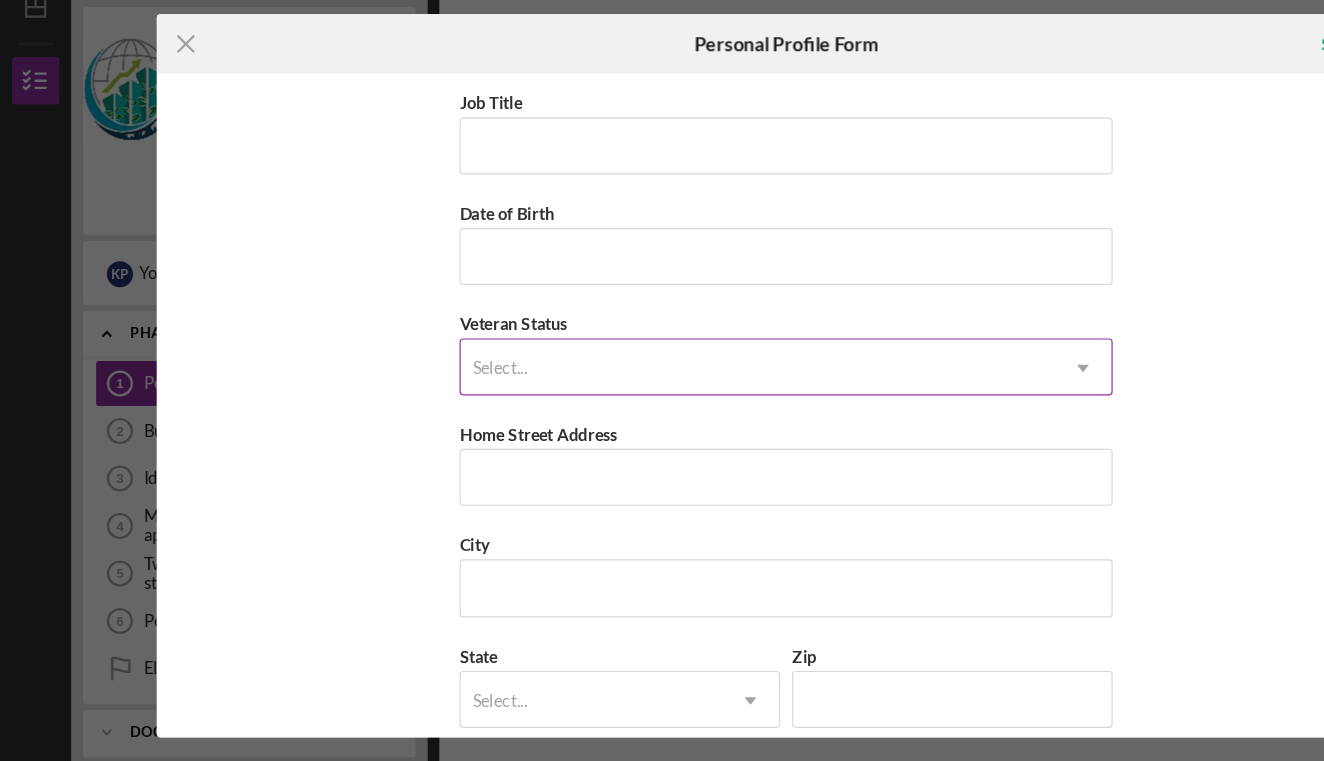 click on "Select..." at bounding box center [421, 374] 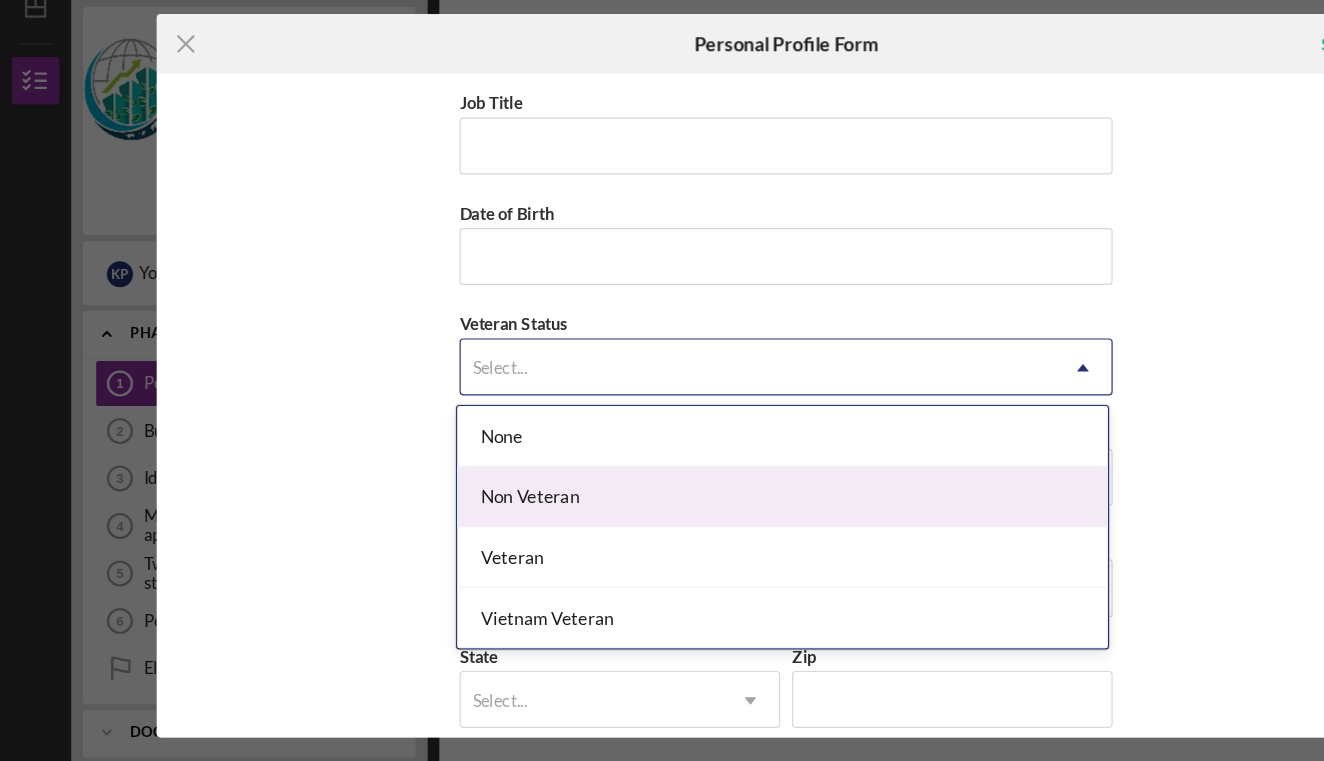 click on "Non Veteran" at bounding box center [659, 482] 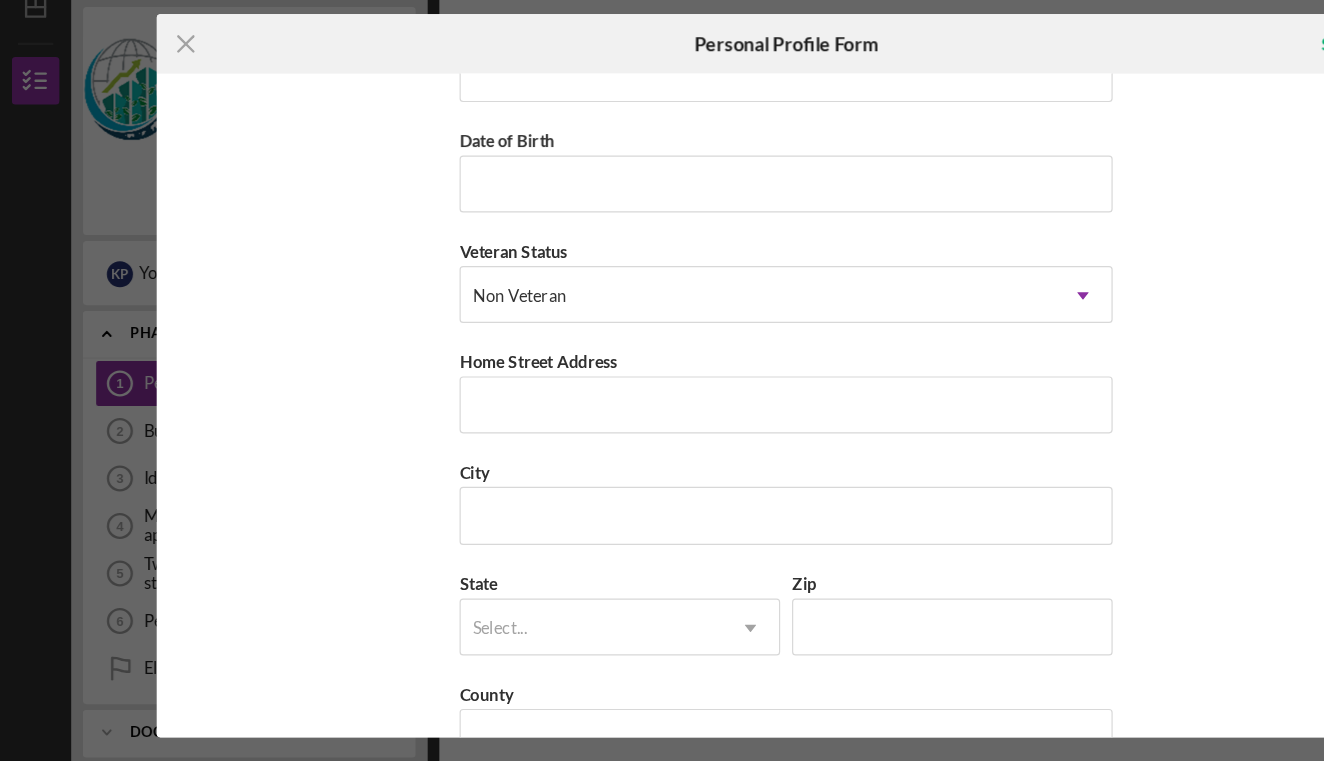 scroll, scrollTop: 162, scrollLeft: 0, axis: vertical 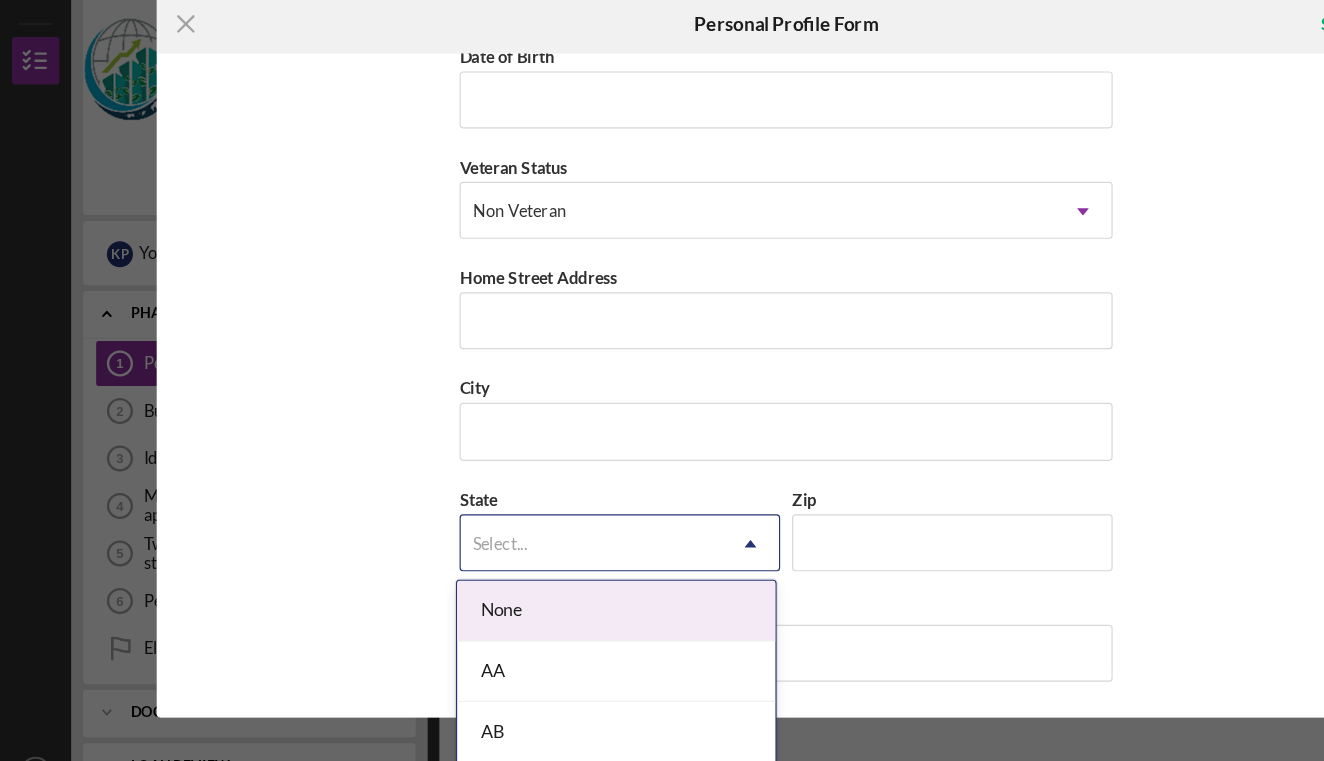 click on "Select..." at bounding box center (498, 539) 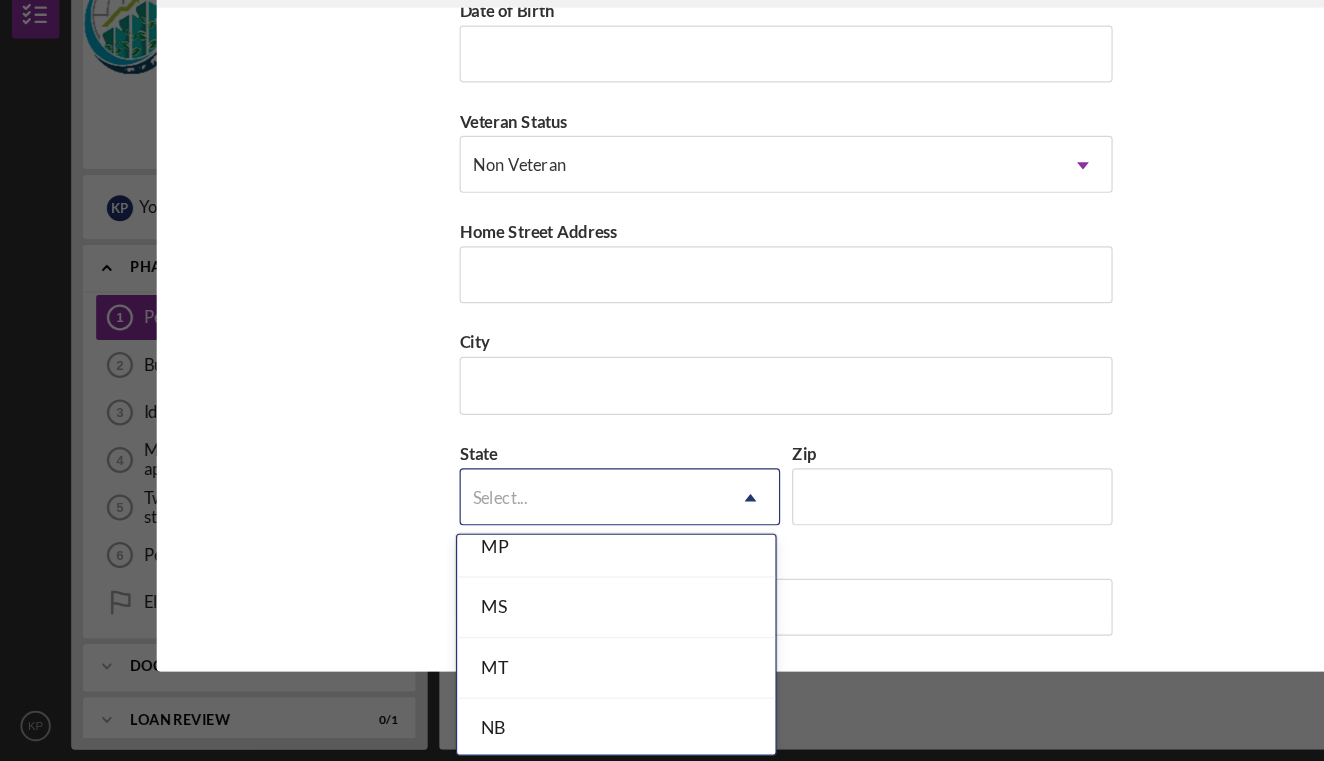 scroll, scrollTop: 1854, scrollLeft: 0, axis: vertical 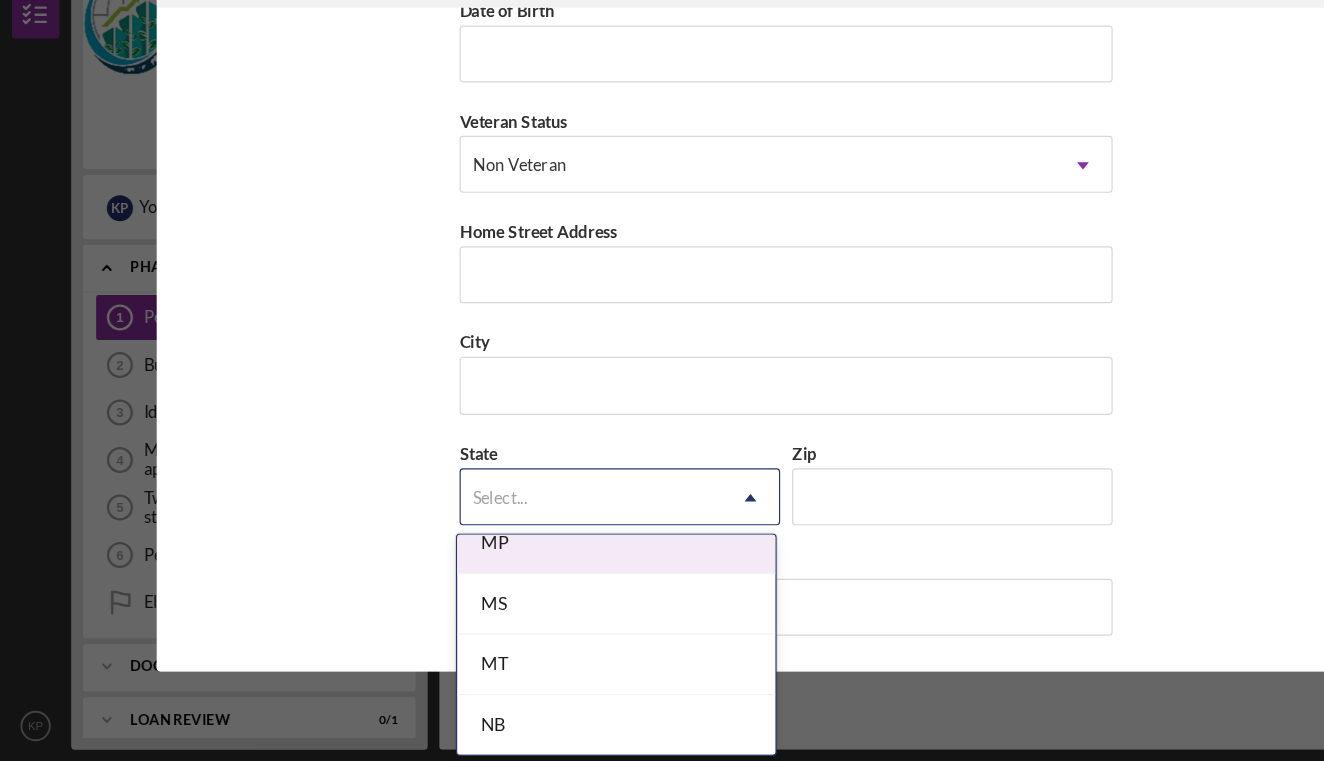 click on "MP" at bounding box center [519, 577] 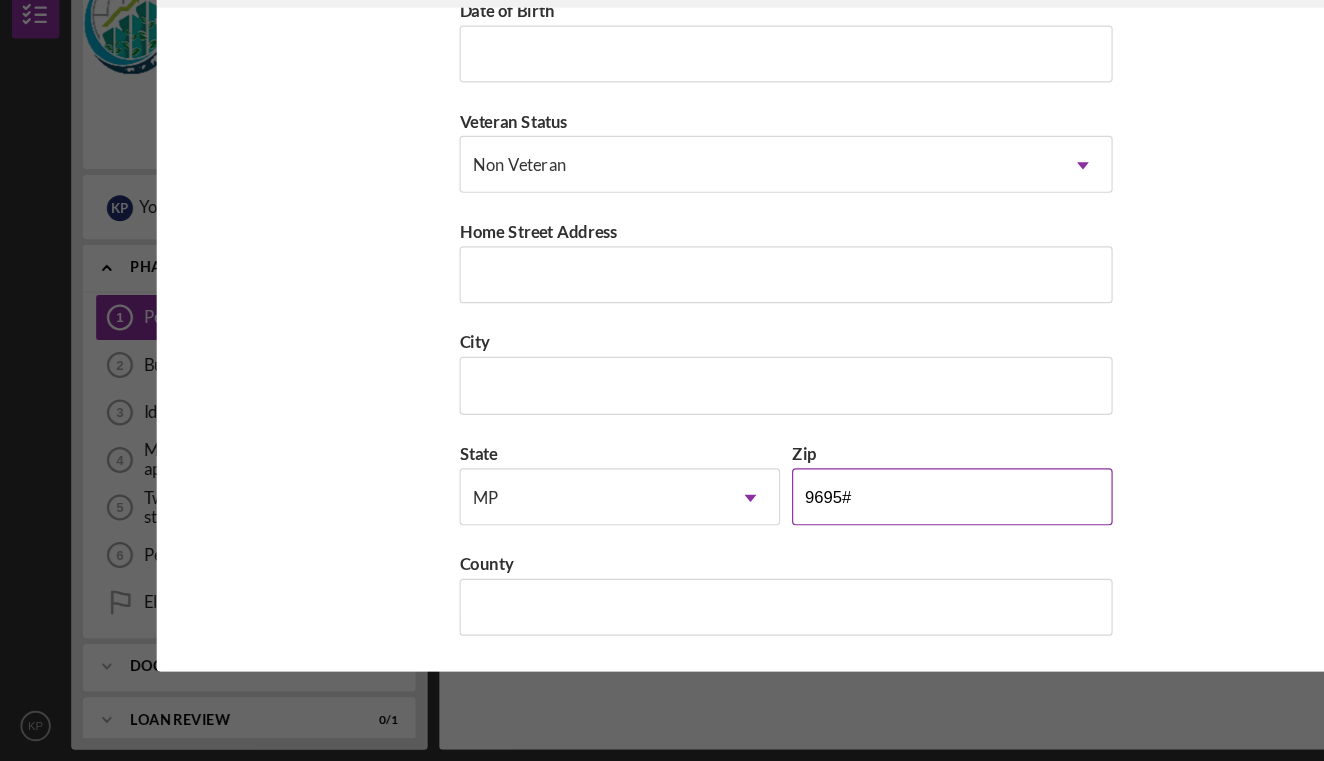 type on "96950" 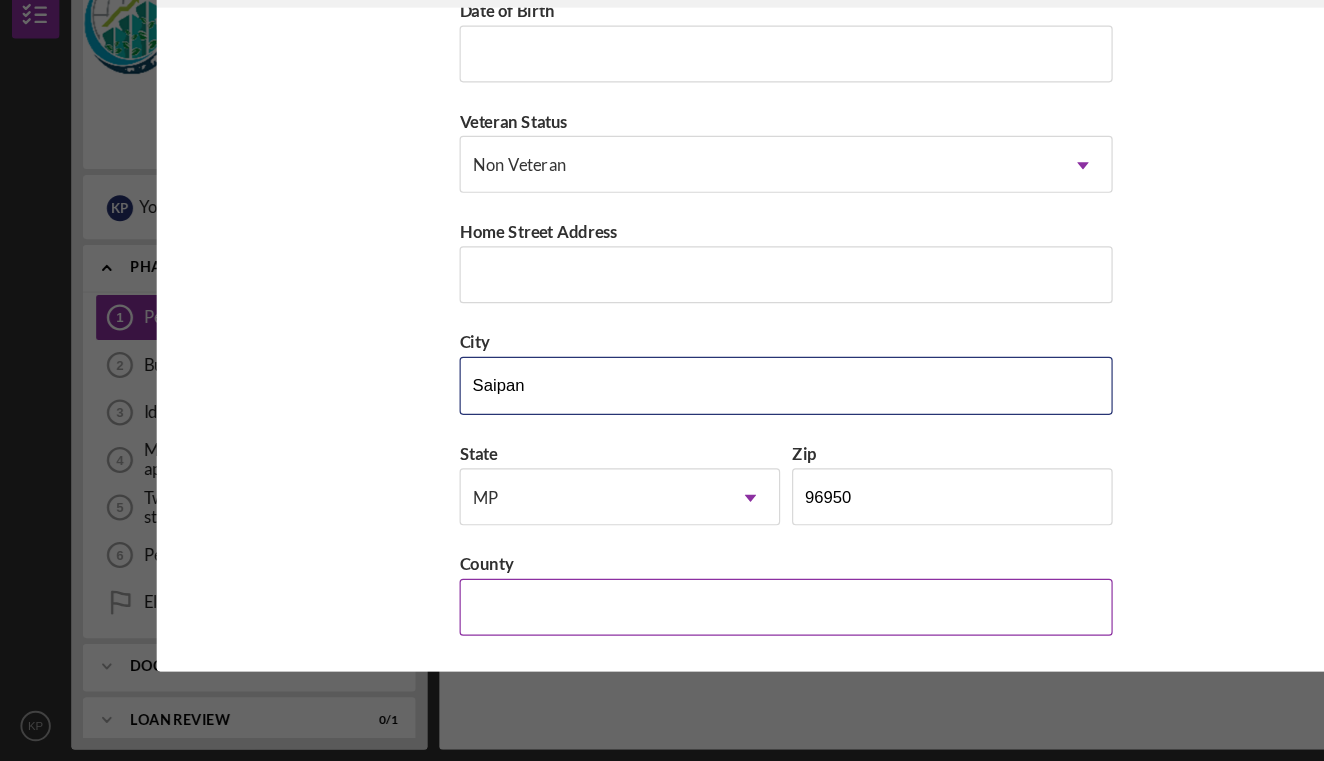 type on "Saipan" 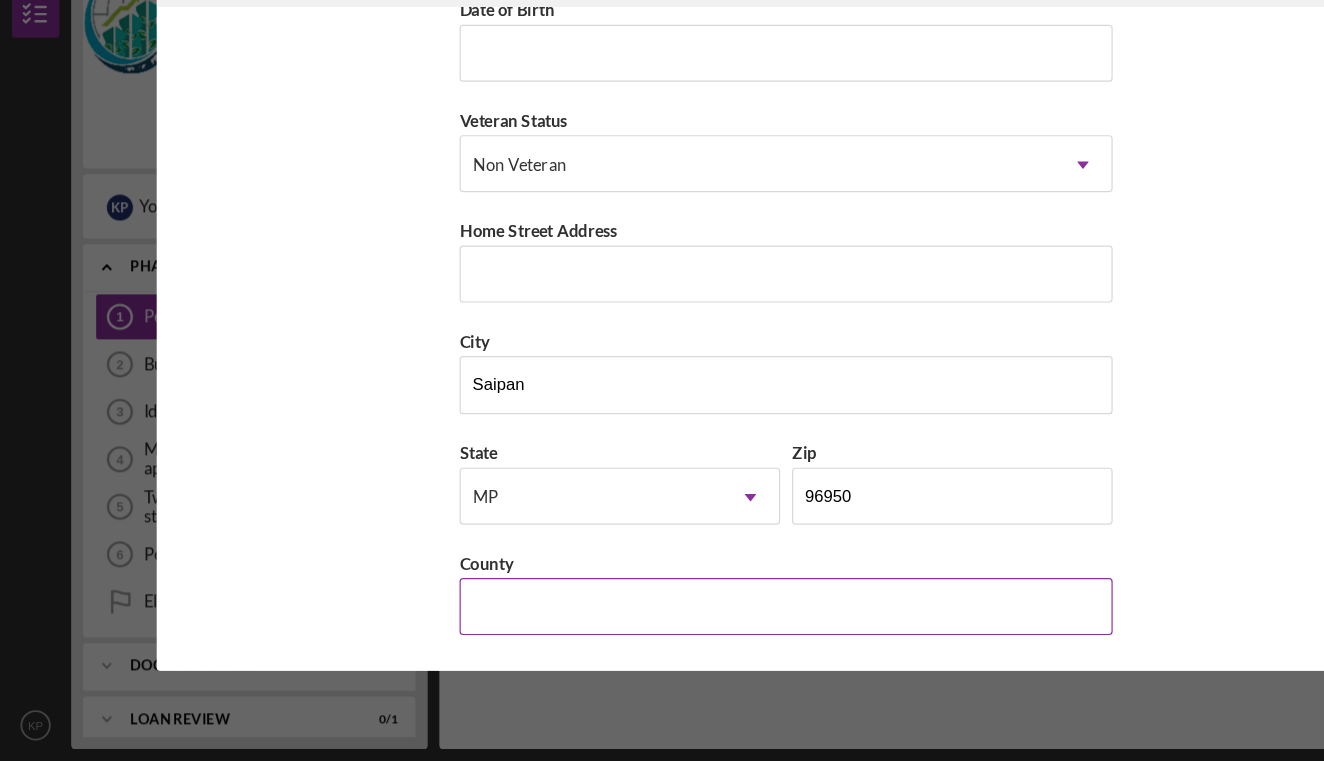 scroll, scrollTop: 0, scrollLeft: 0, axis: both 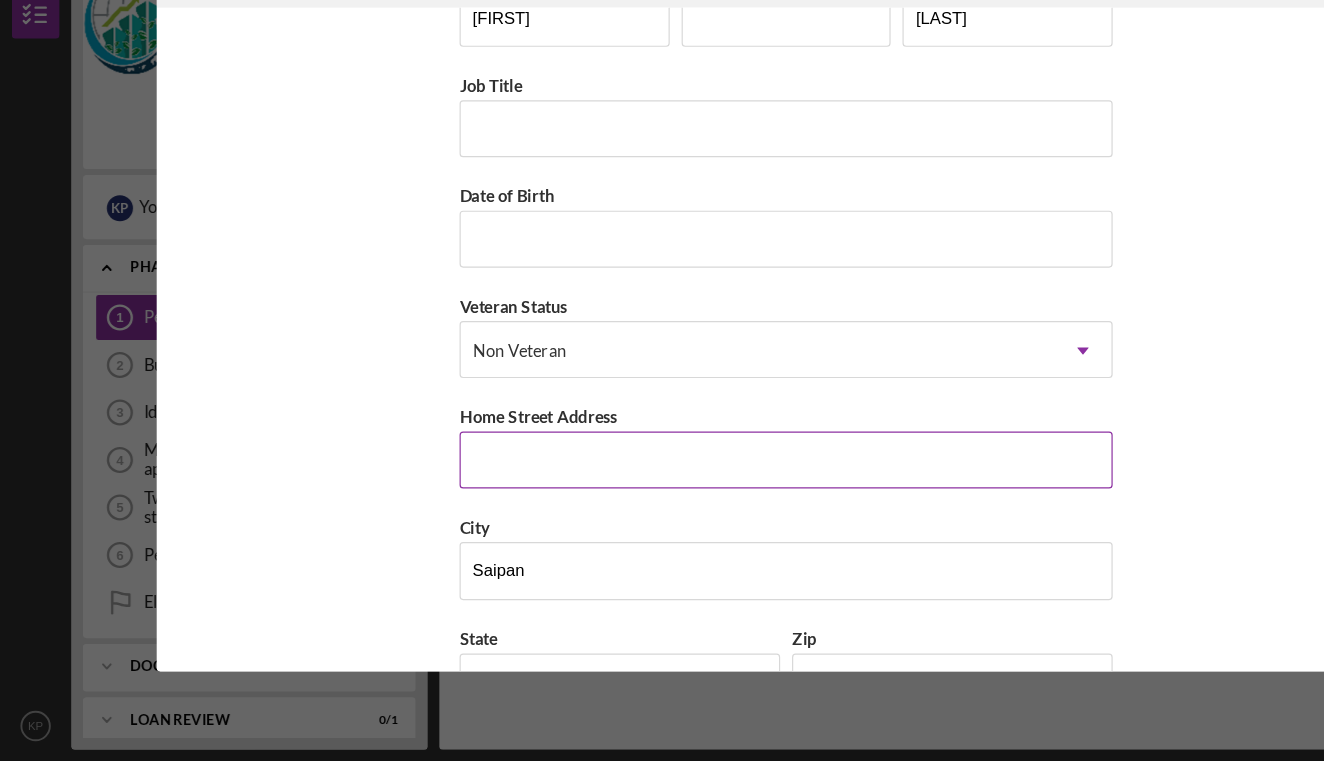 type on "United States" 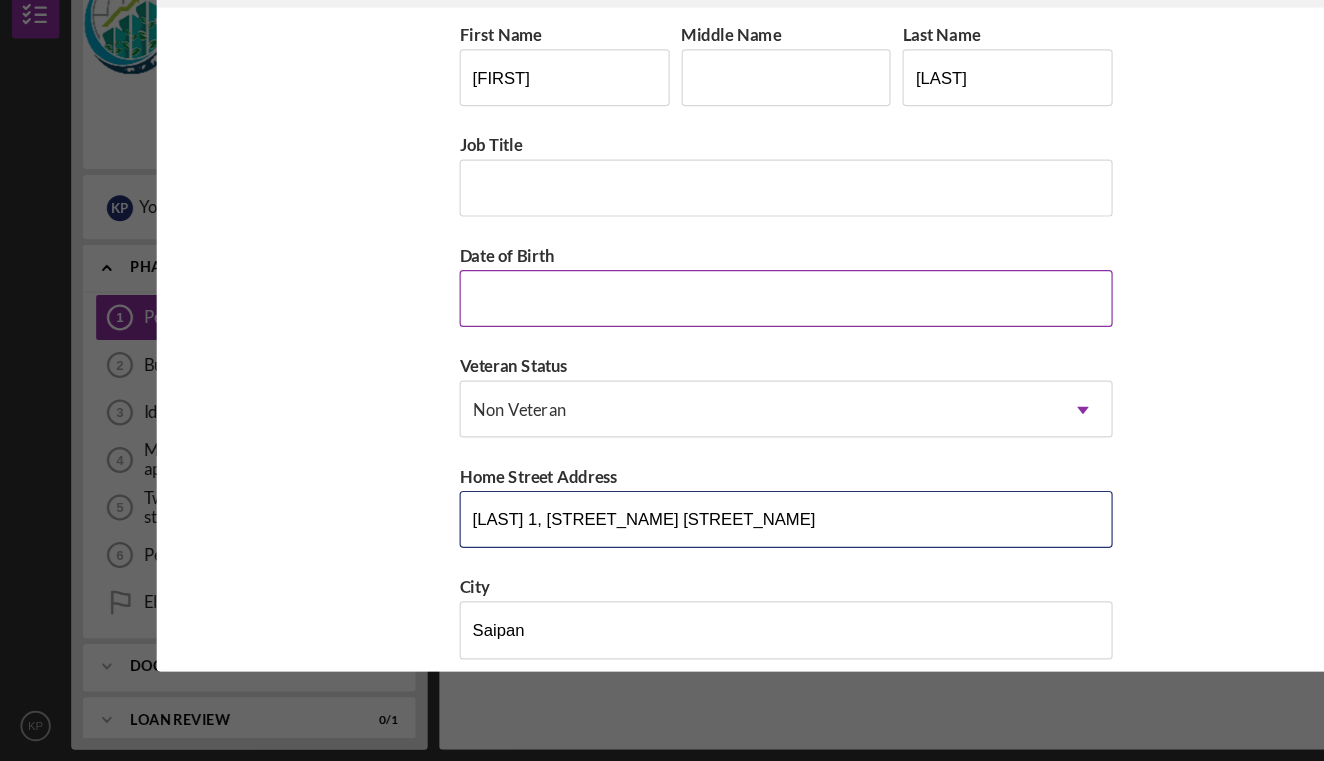 scroll, scrollTop: 0, scrollLeft: 0, axis: both 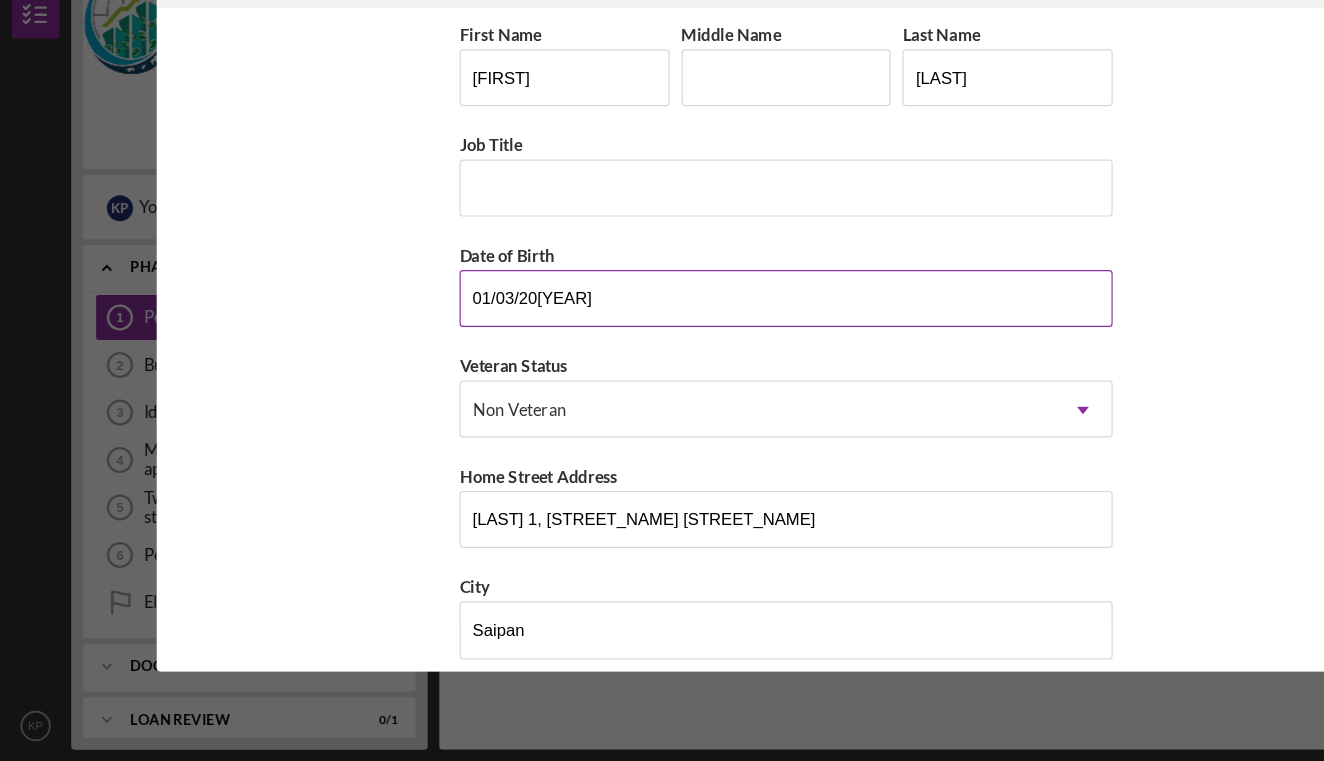 type on "01/03/2000" 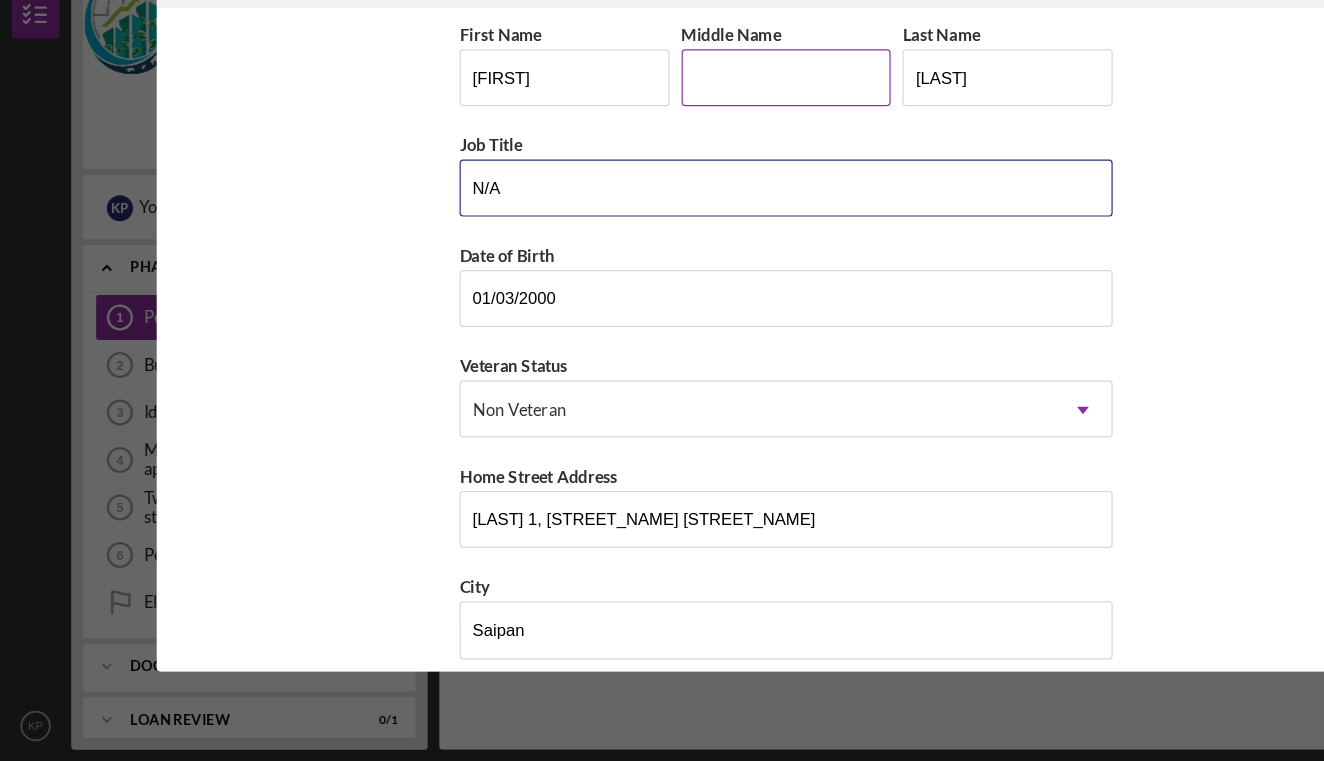 type on "N/A" 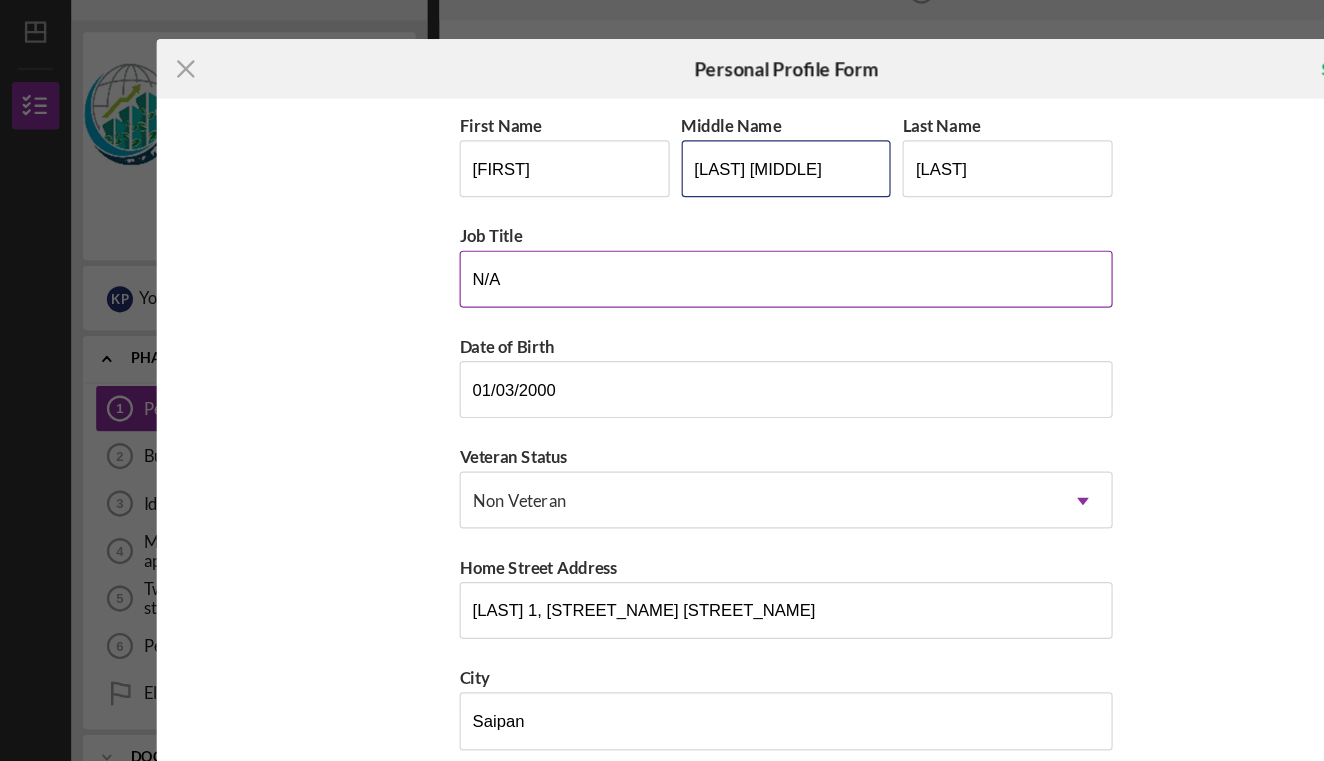 type on "[LAST] [MIDDLE]" 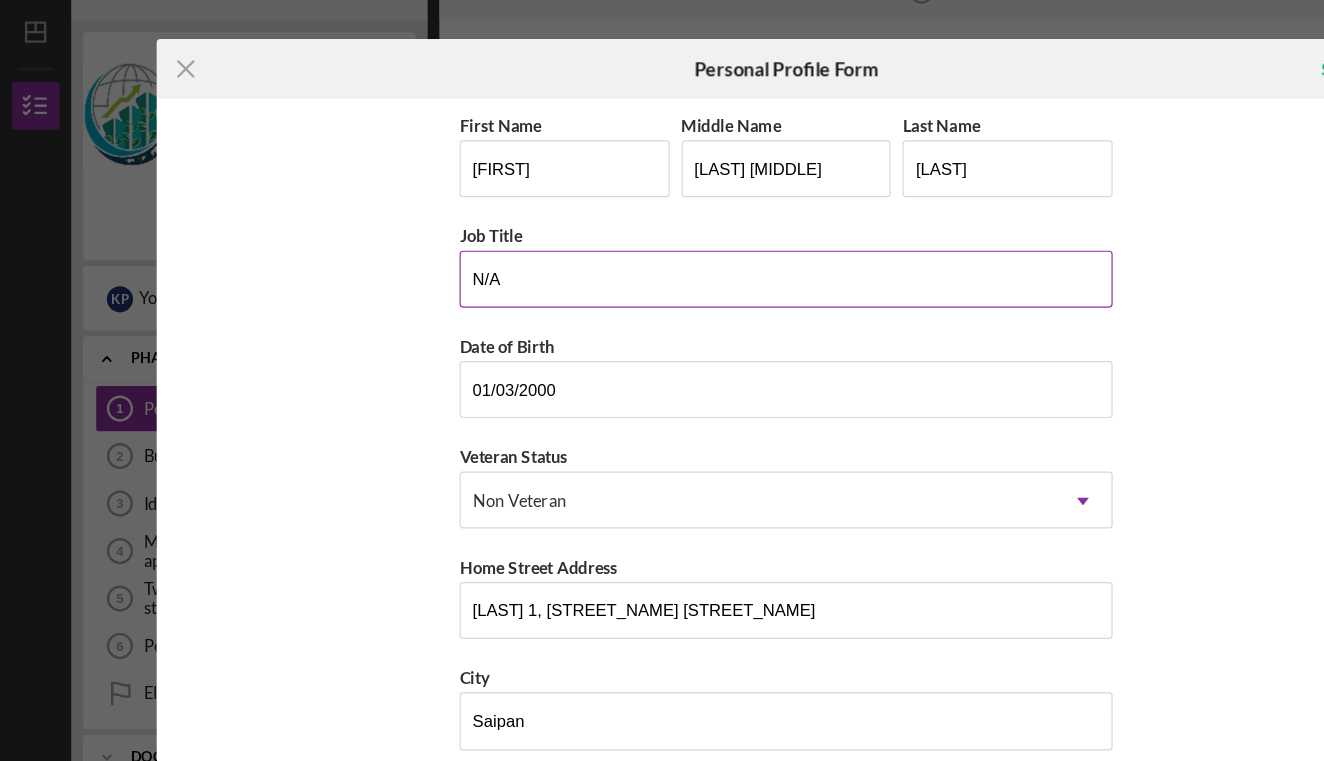 click on "N/A" at bounding box center (662, 278) 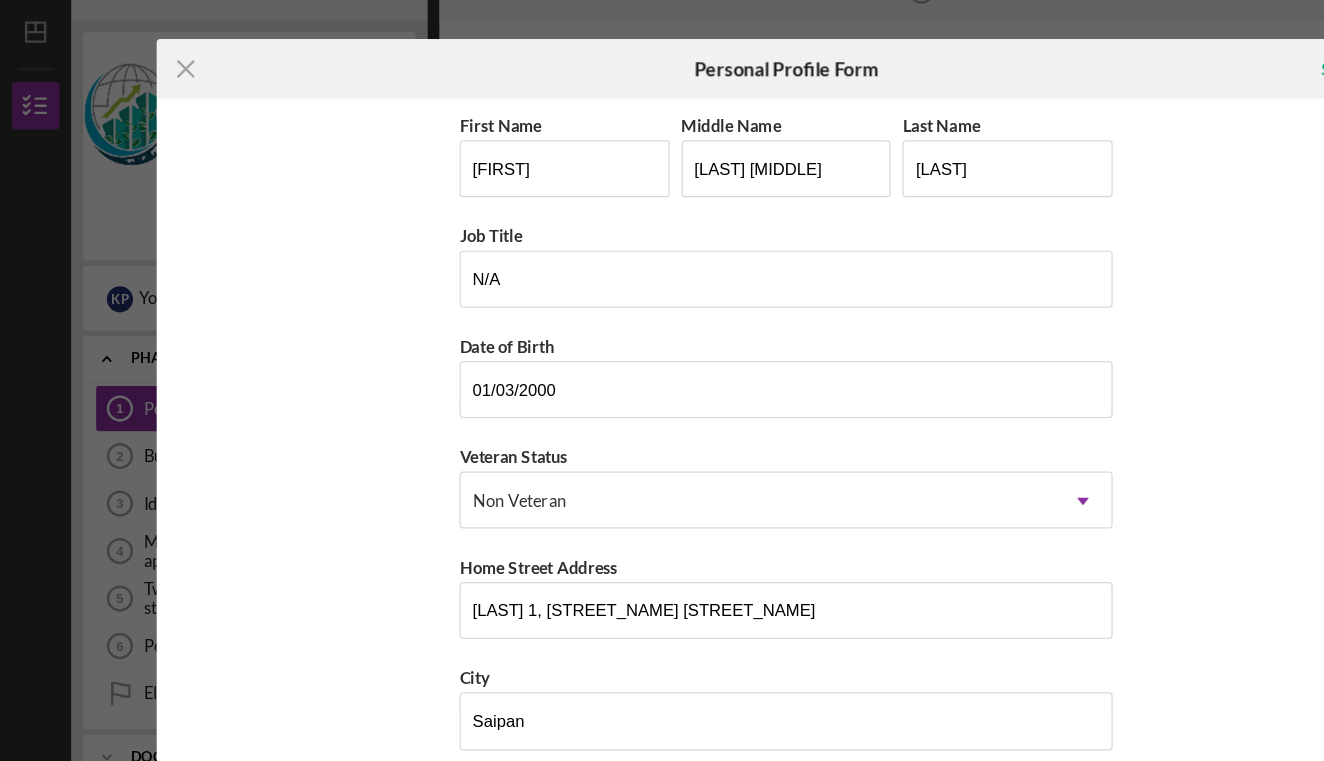 click on "First Name [FIRST] Middle Name [MIDDLE] Last Name [LAST]" at bounding box center (662, 182) 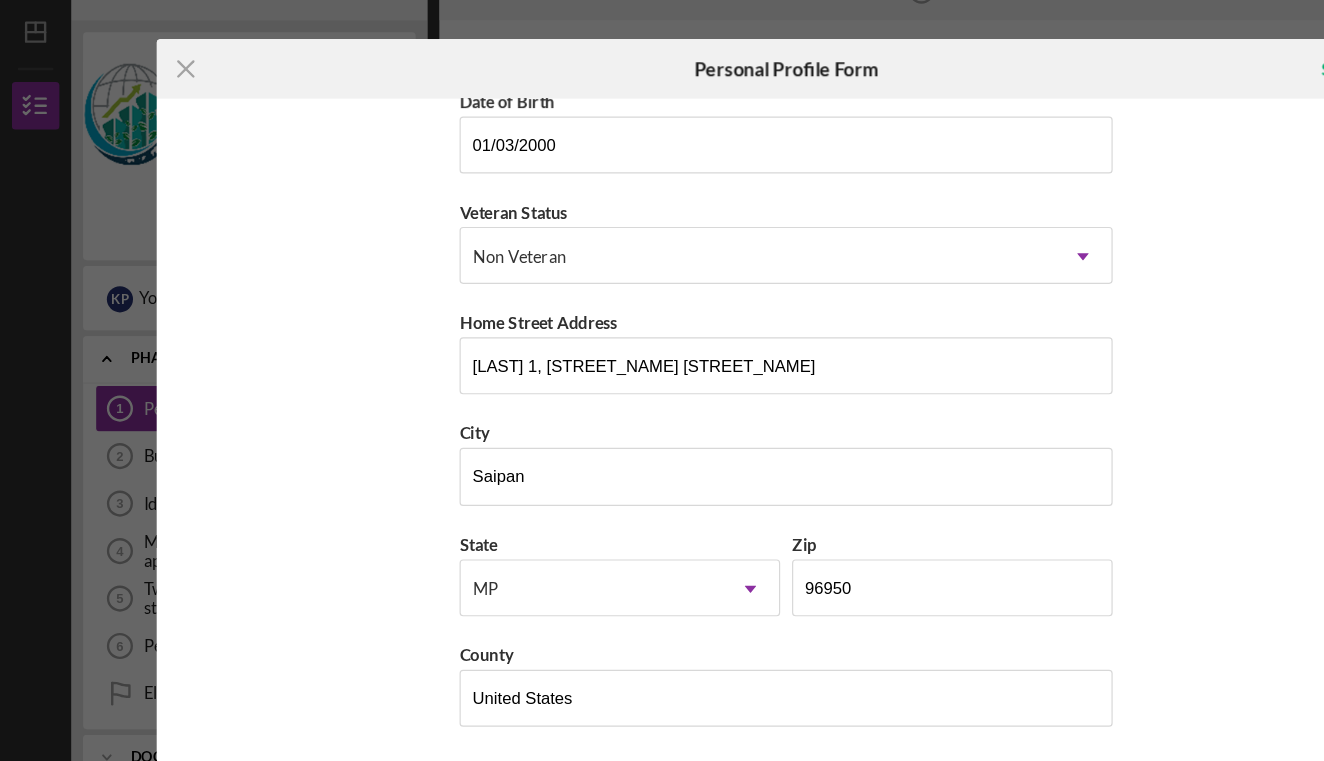 scroll, scrollTop: 206, scrollLeft: 0, axis: vertical 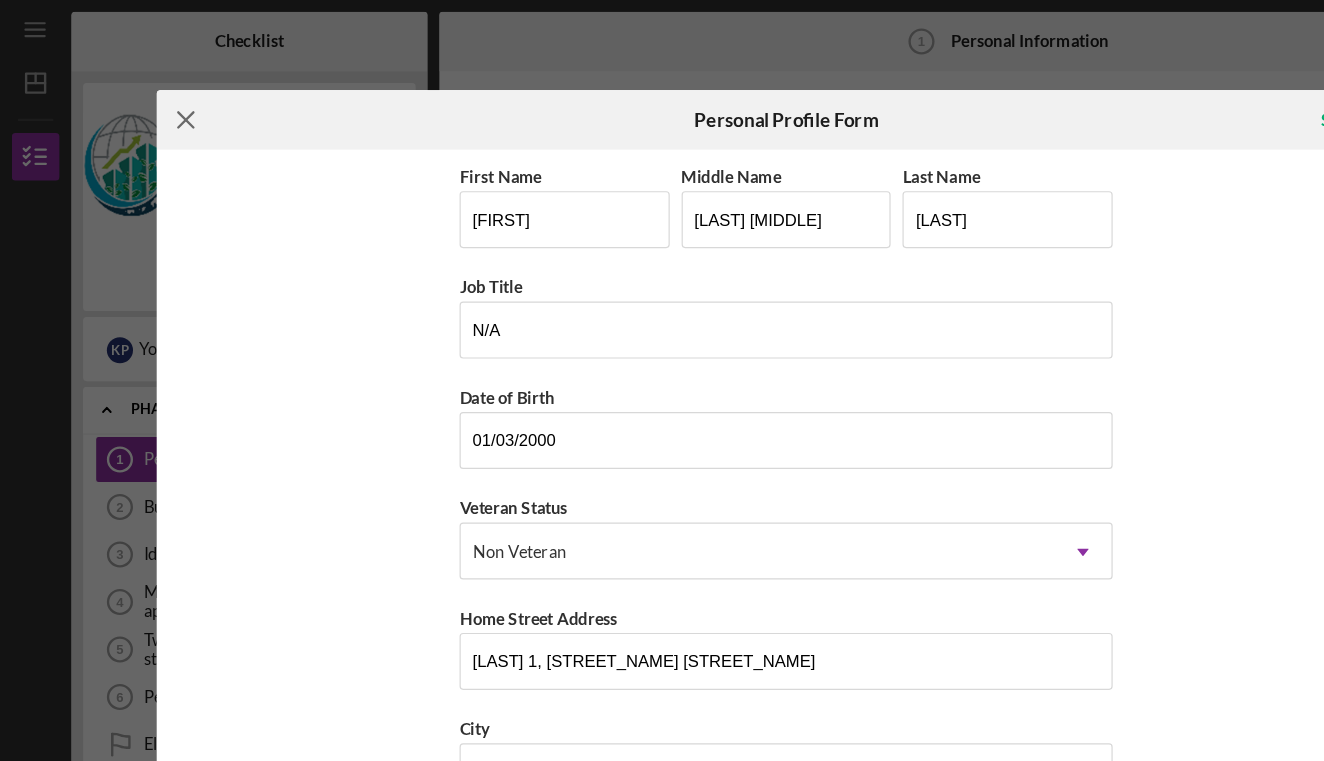 click on "Icon/Menu Close" 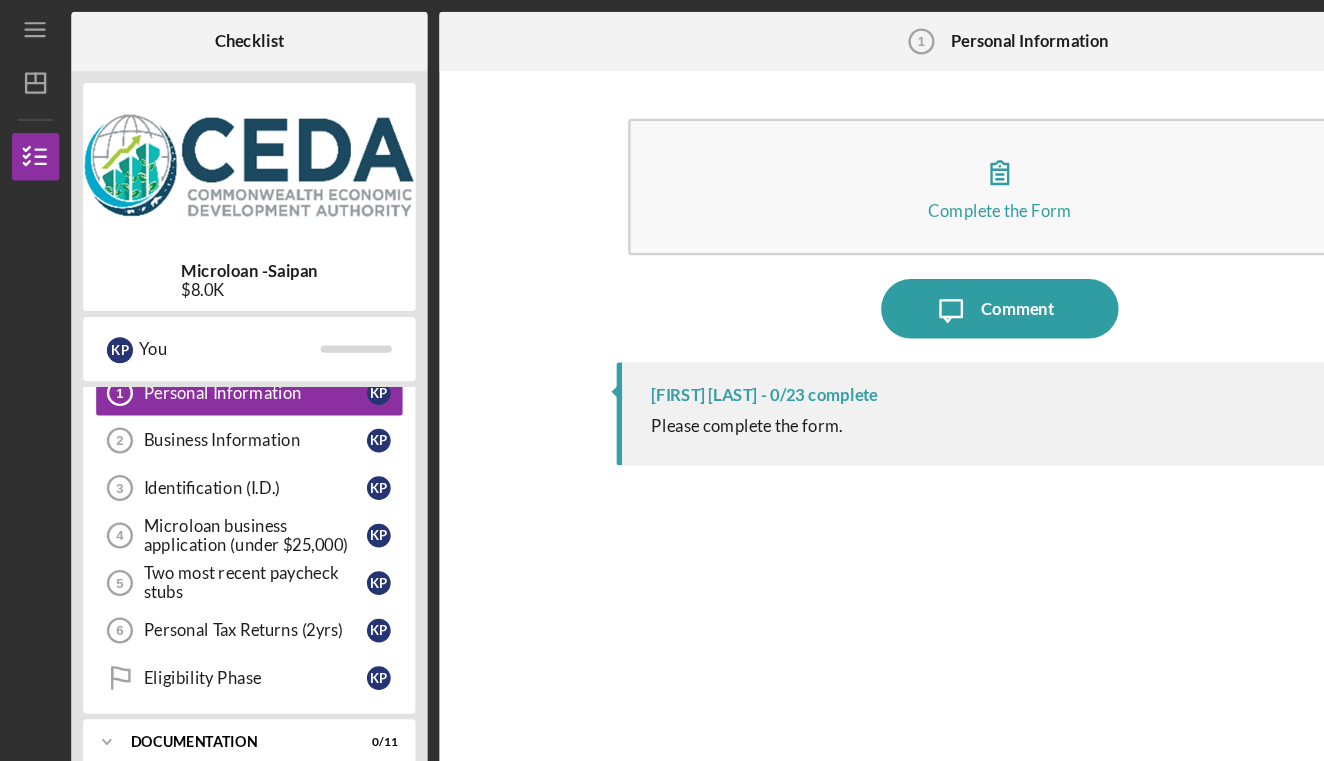 scroll, scrollTop: 75, scrollLeft: 0, axis: vertical 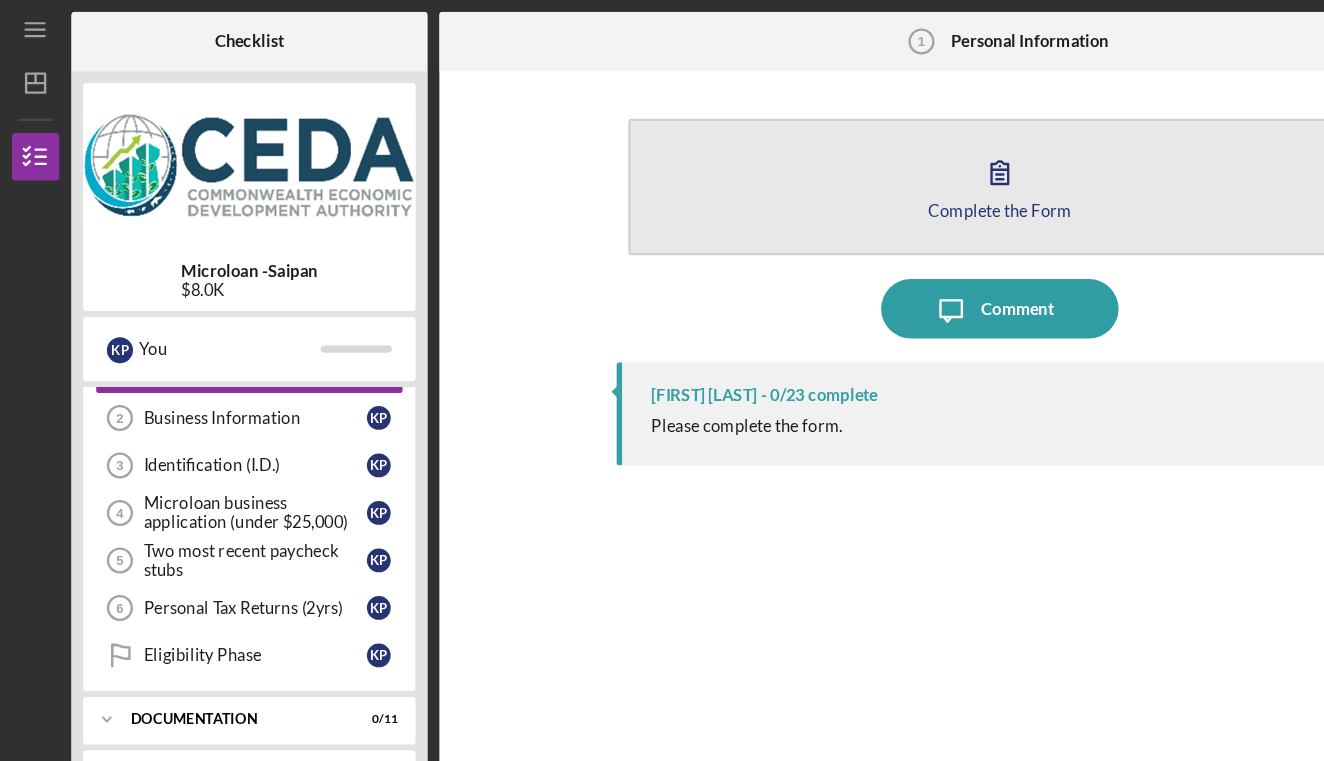 click 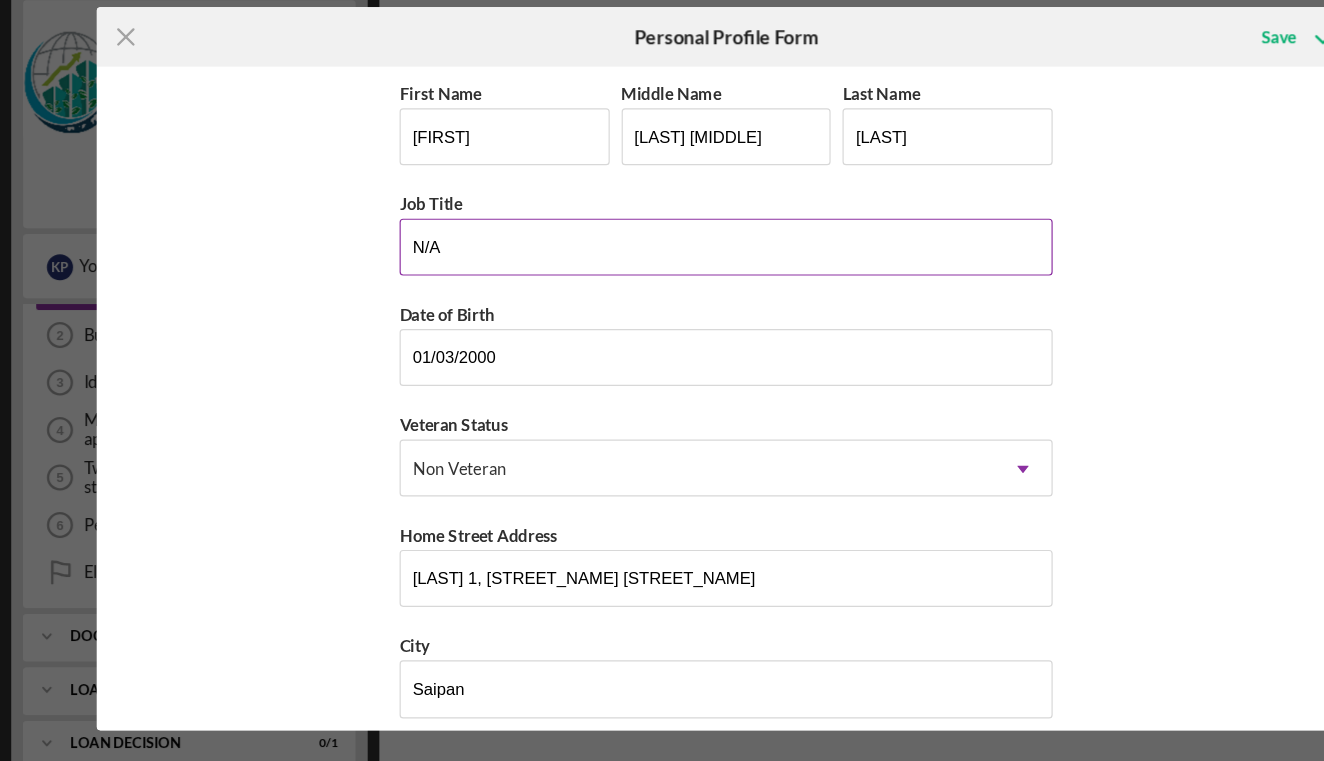 scroll, scrollTop: 0, scrollLeft: 0, axis: both 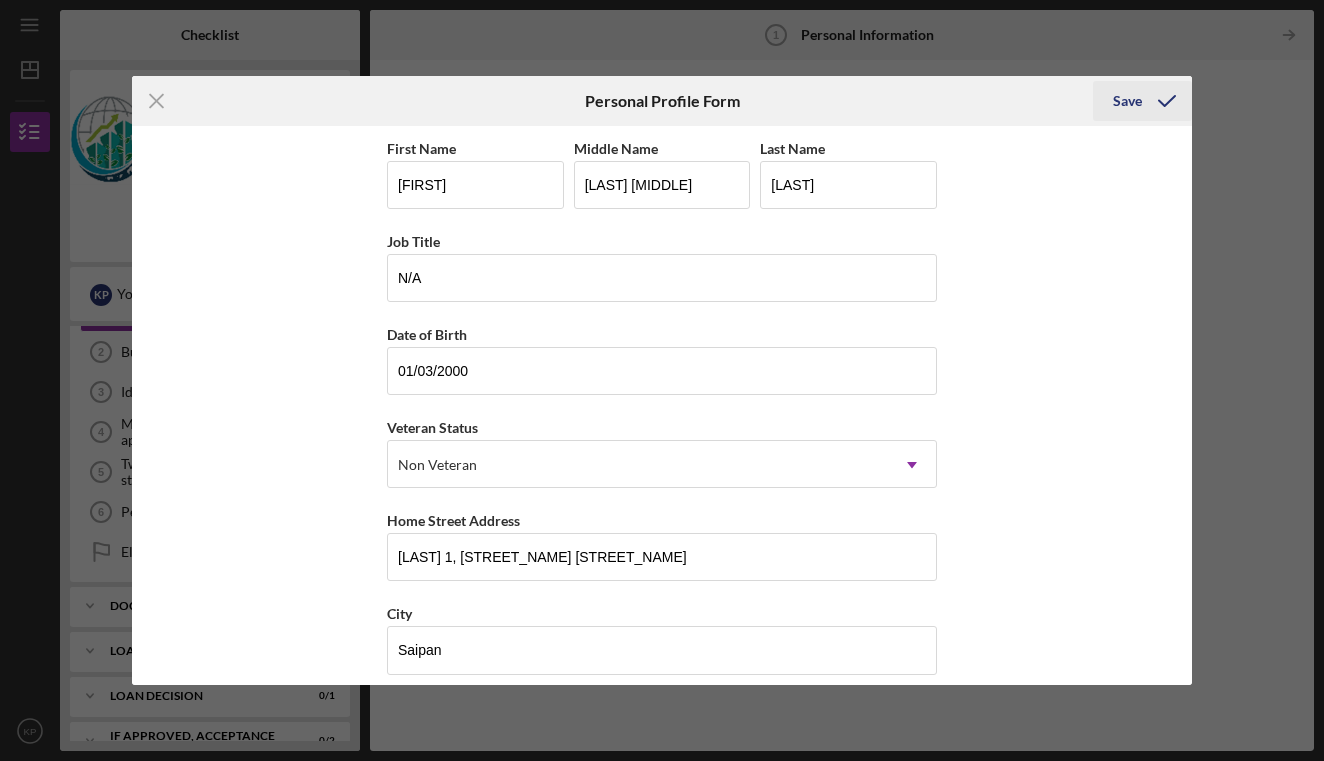 click on "Save" at bounding box center (1127, 101) 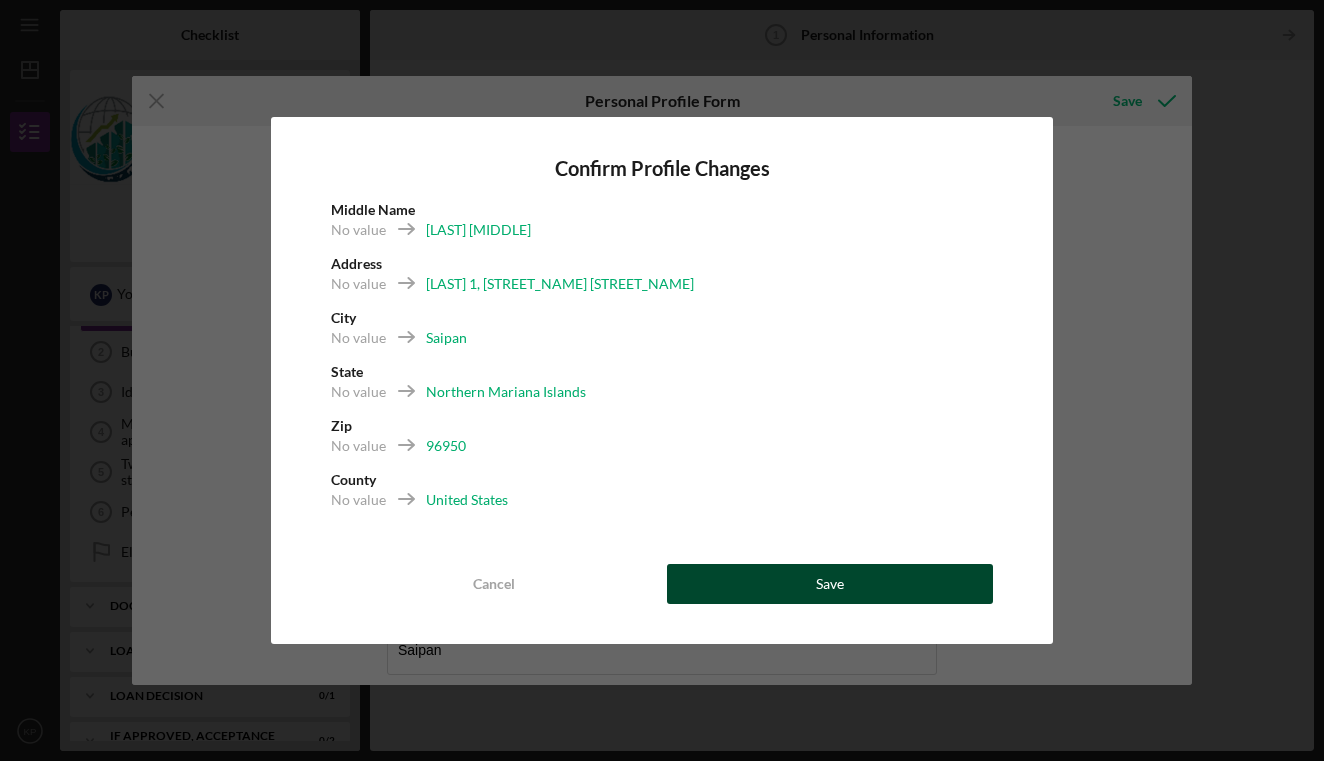click on "Save" at bounding box center [830, 584] 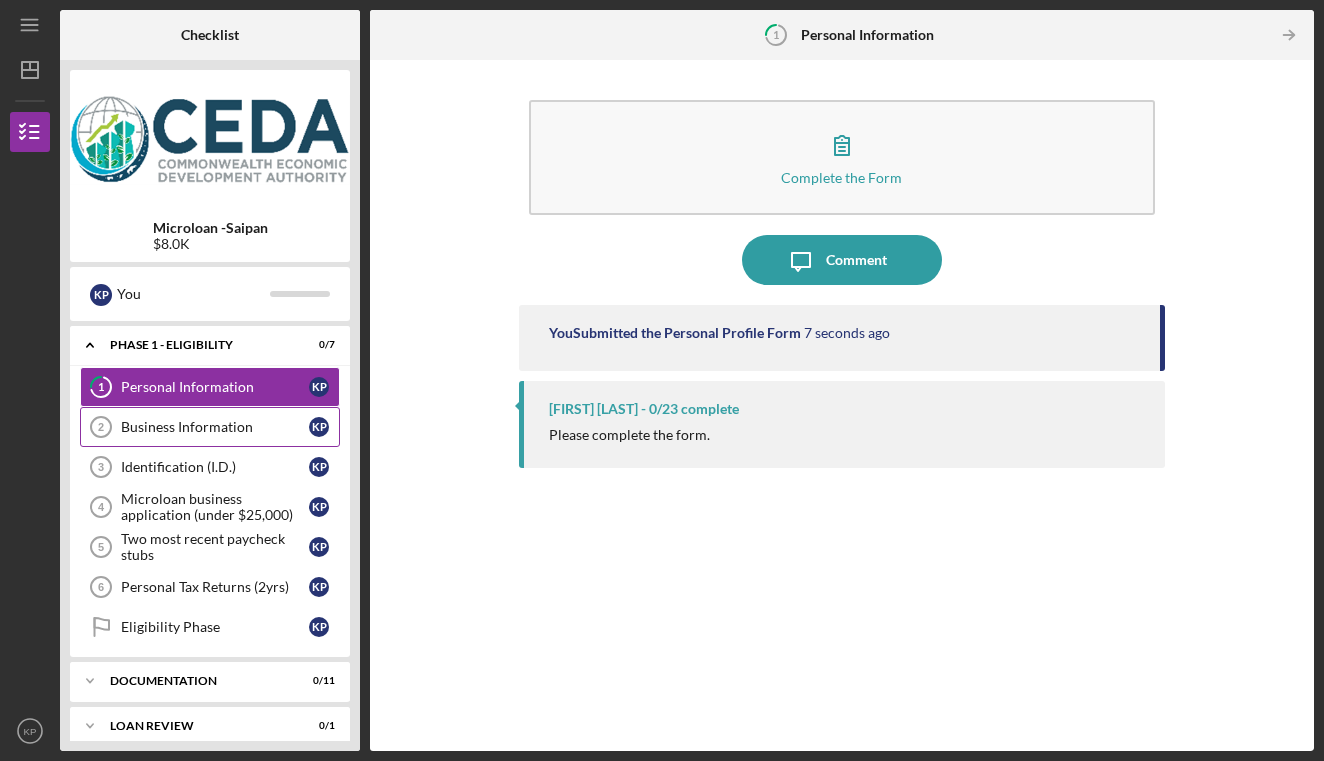 scroll, scrollTop: 0, scrollLeft: 0, axis: both 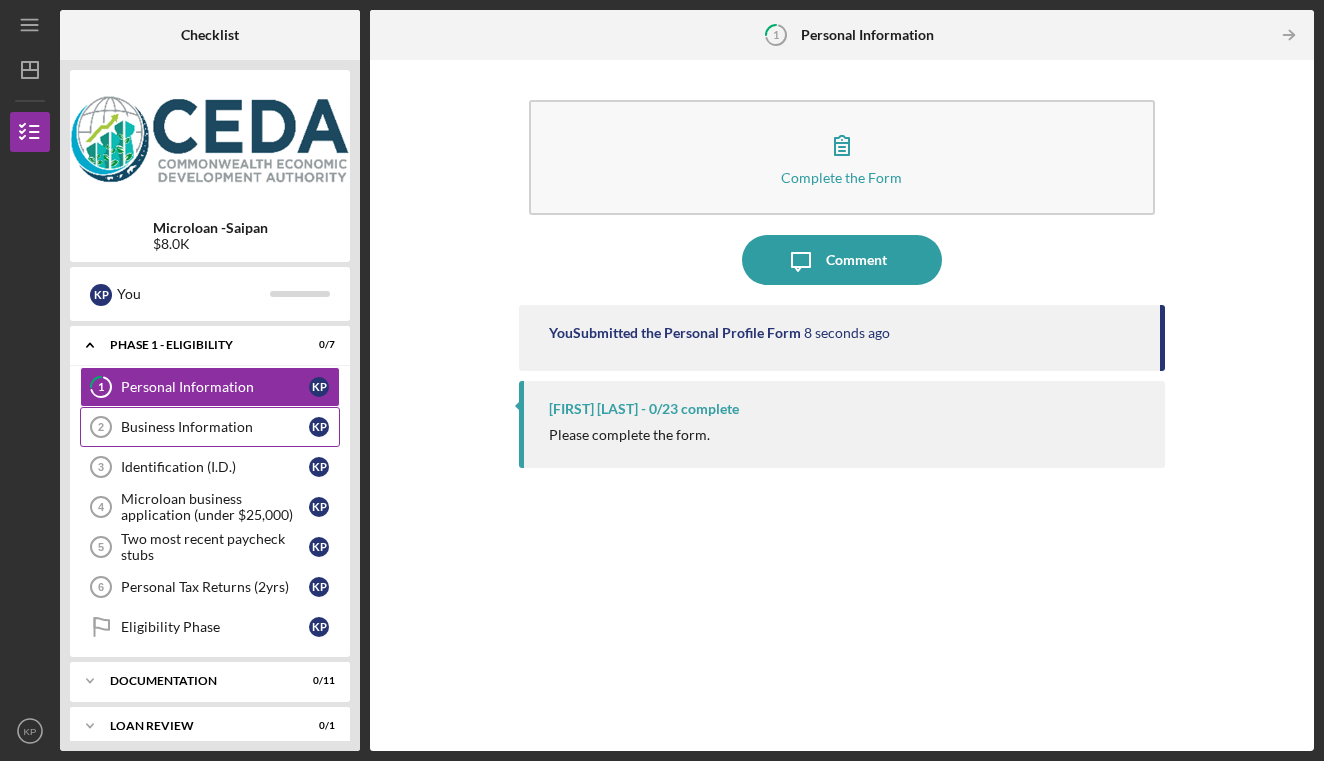 click on "Business Information" at bounding box center [215, 427] 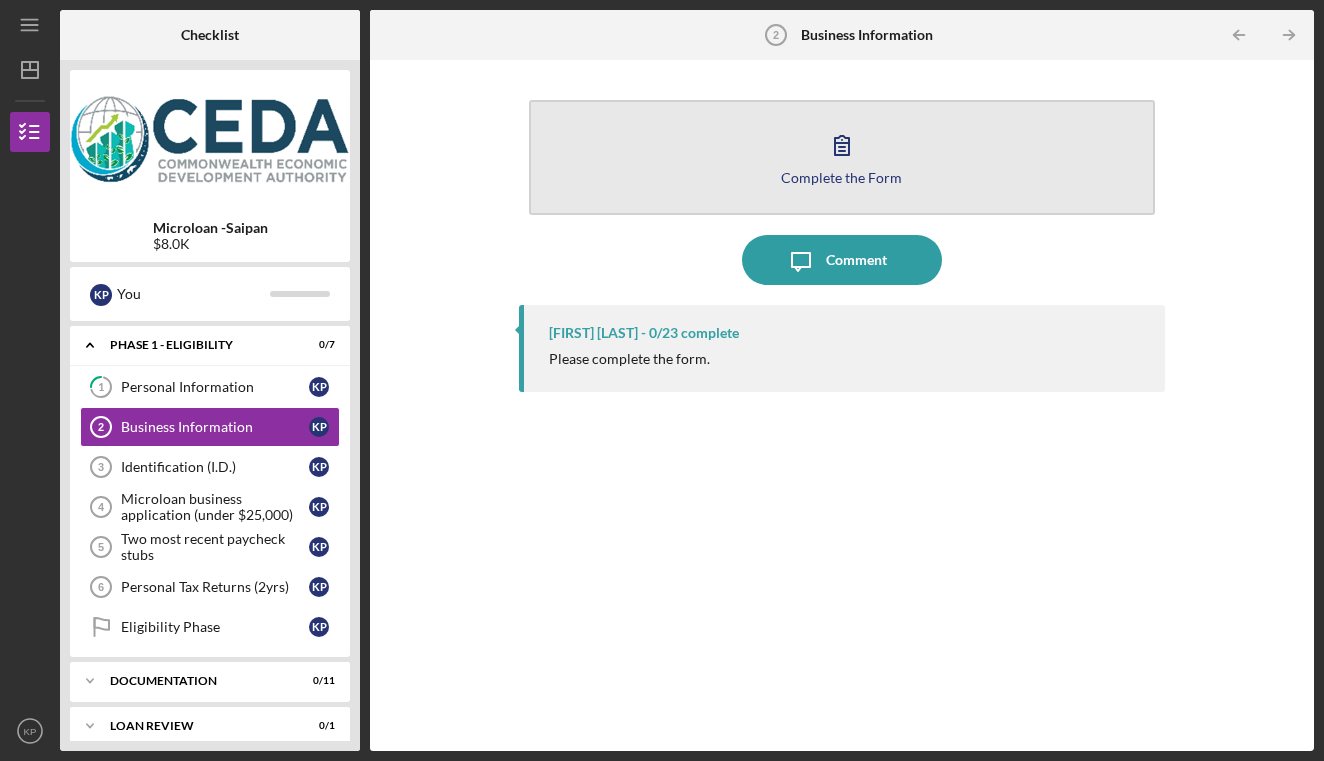 click on "Complete the Form Form" at bounding box center [842, 157] 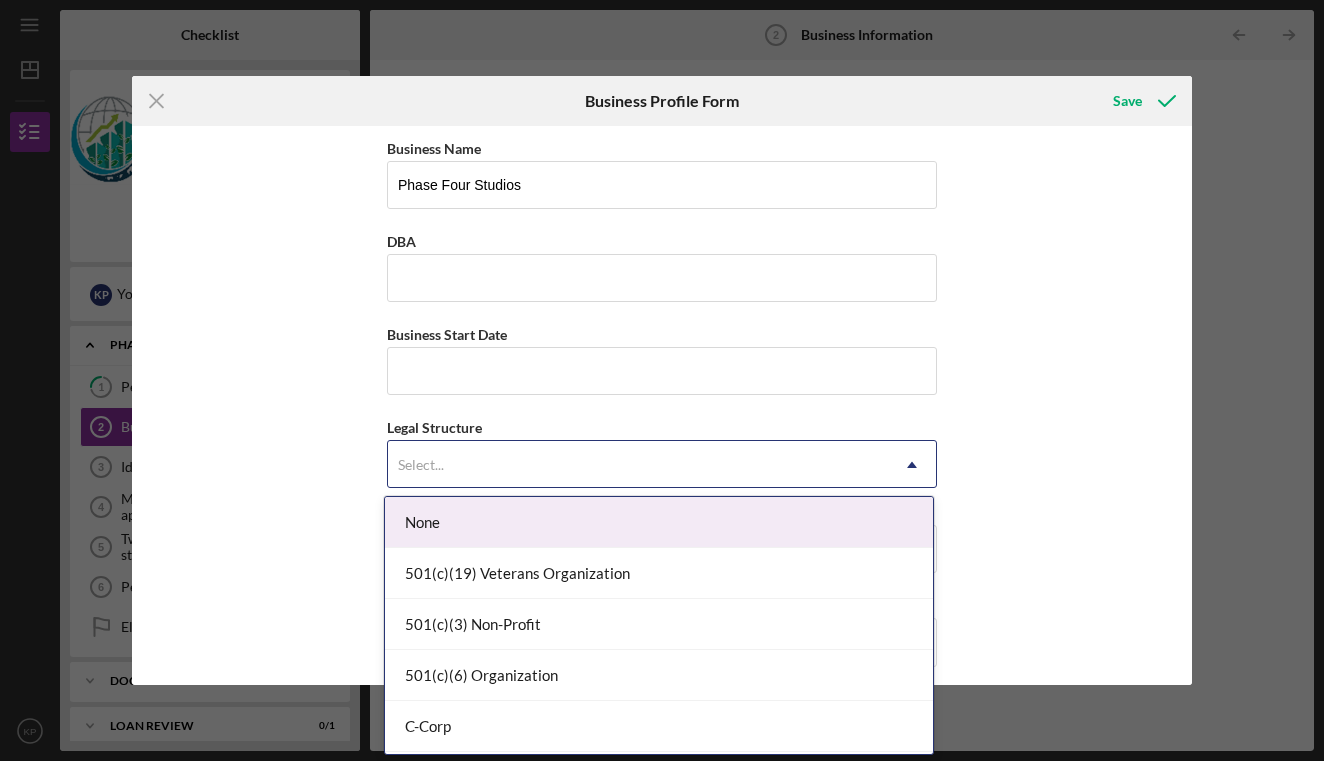 click on "Select..." at bounding box center [638, 465] 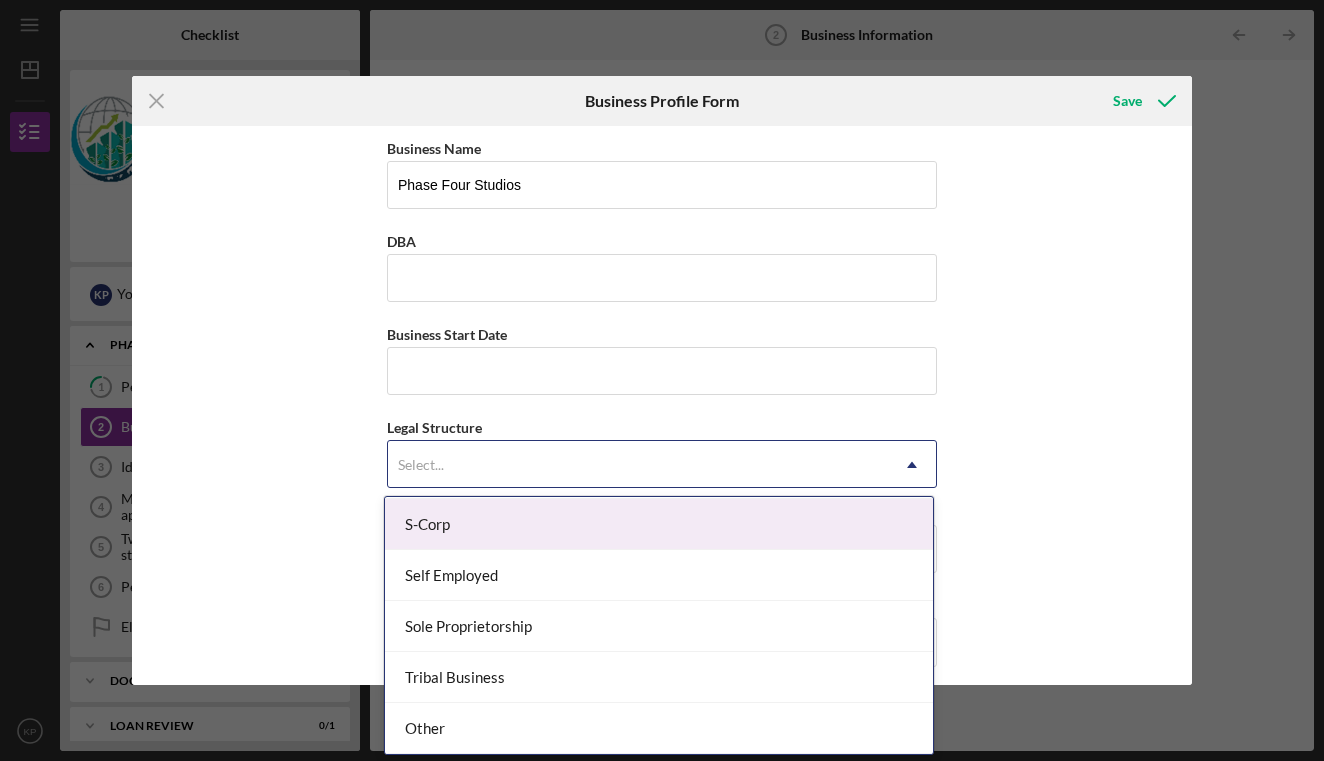 scroll, scrollTop: 508, scrollLeft: 0, axis: vertical 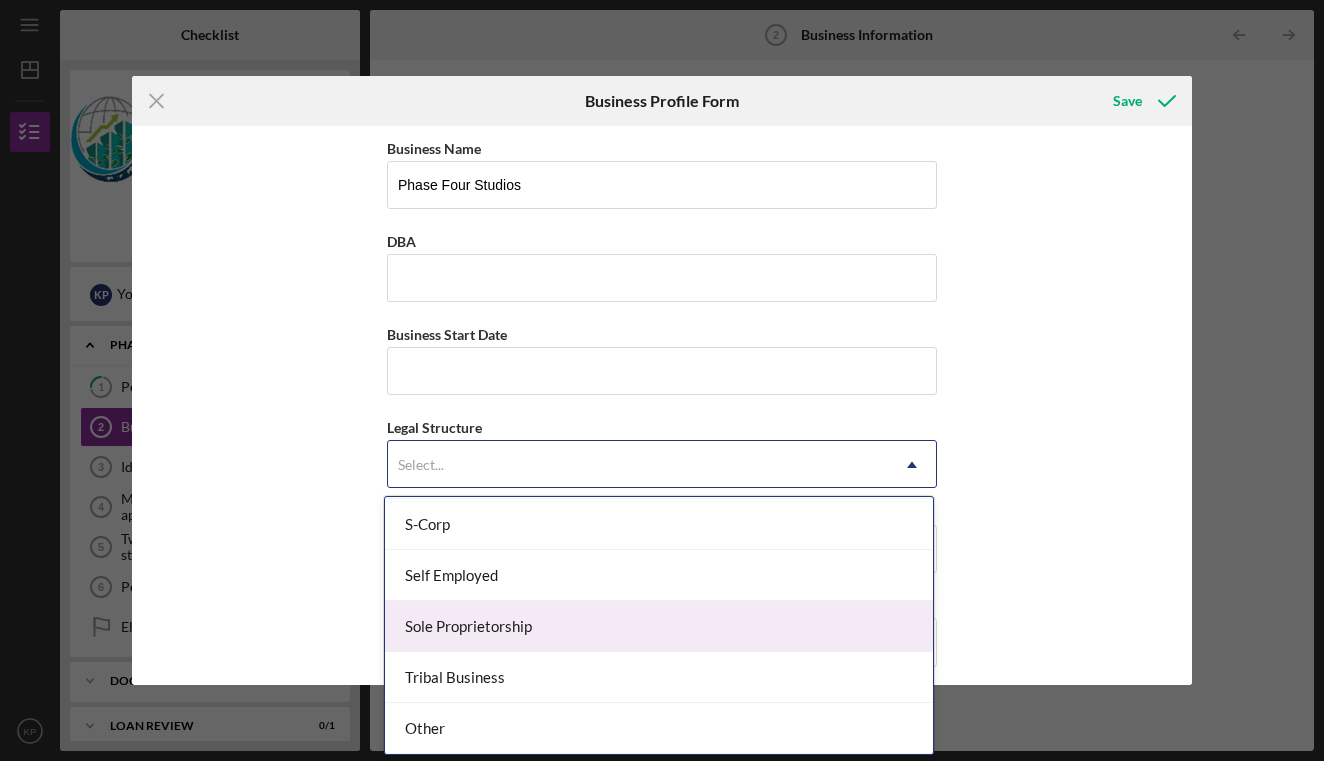 click on "Sole Proprietorship" at bounding box center [659, 626] 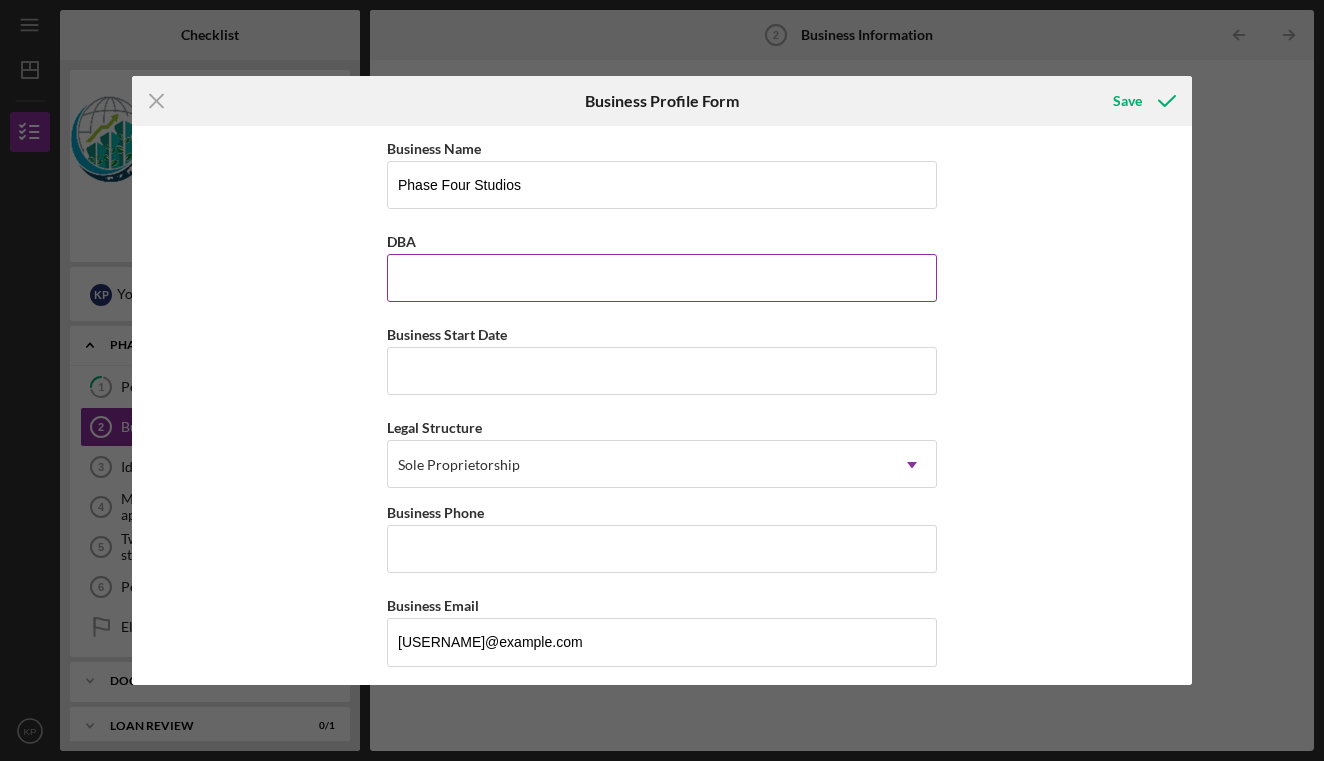 scroll, scrollTop: 0, scrollLeft: 0, axis: both 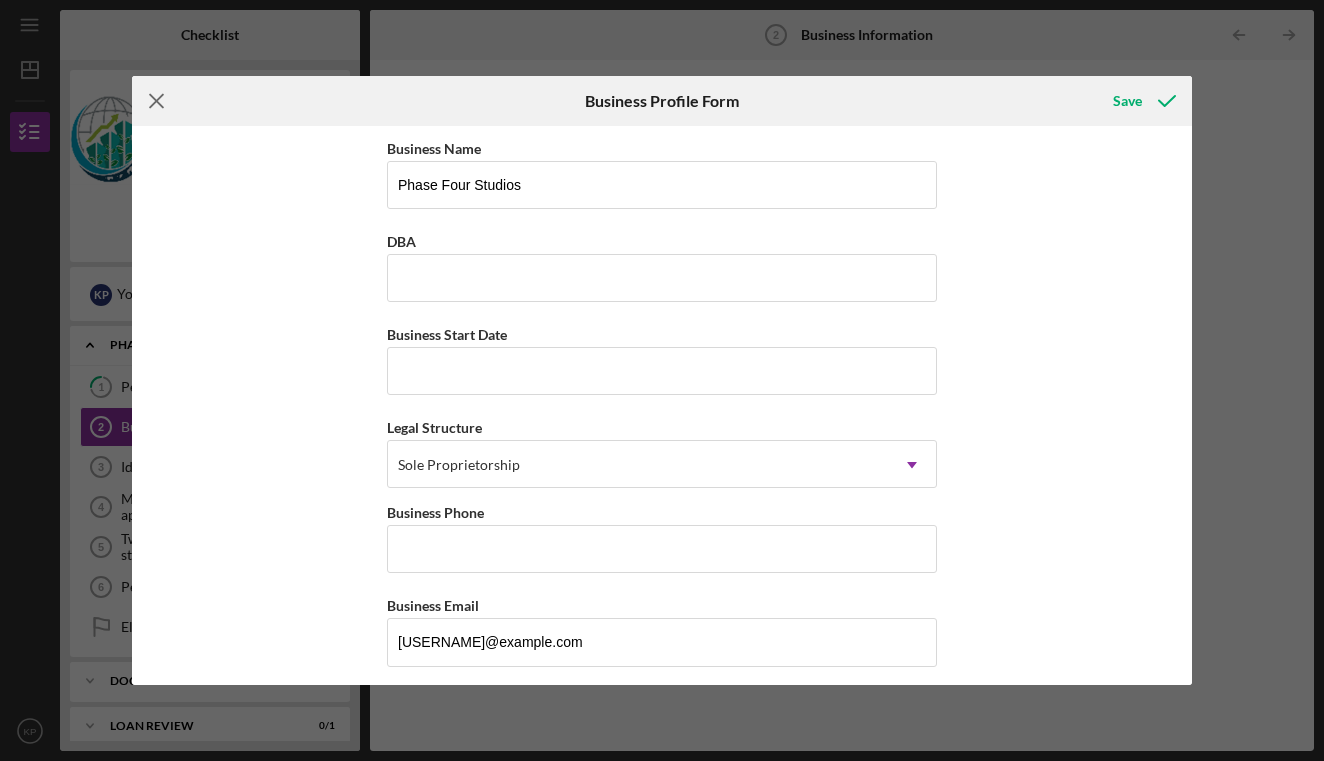 click 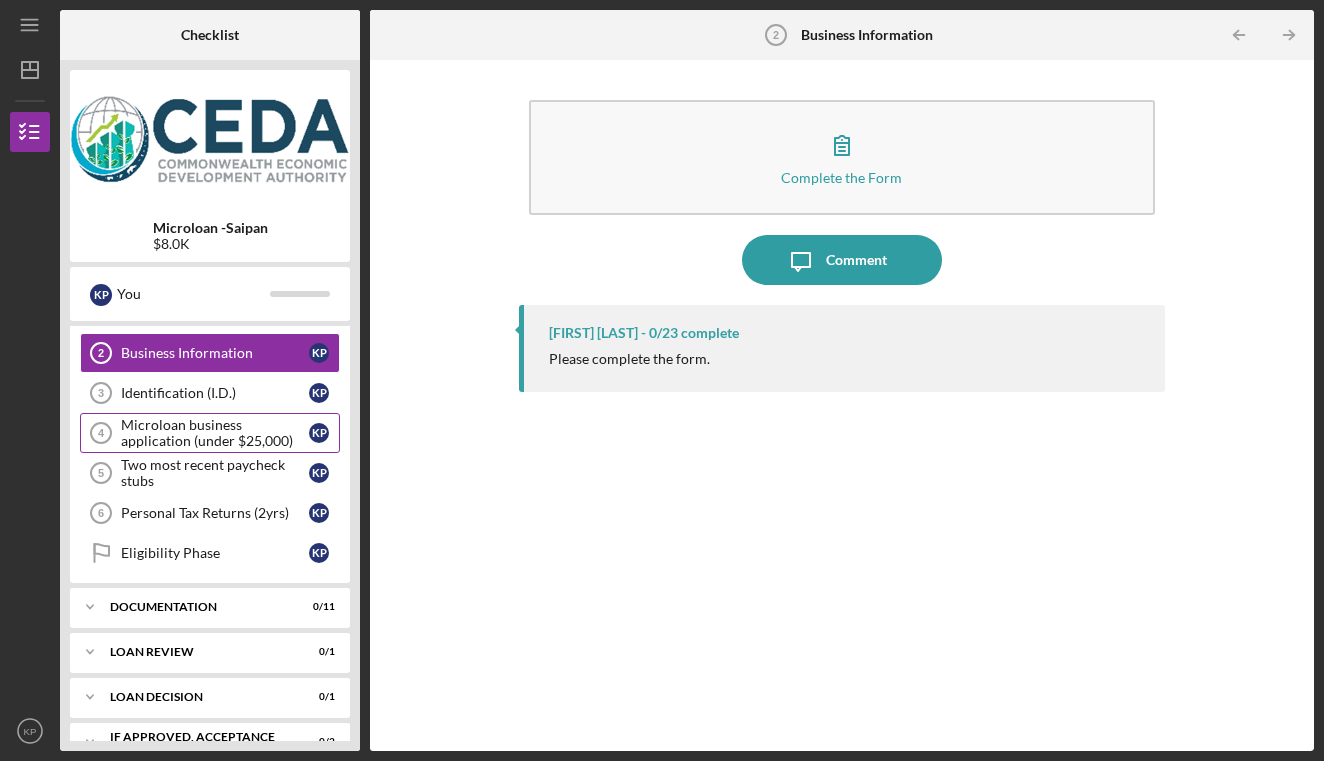 scroll, scrollTop: 82, scrollLeft: 0, axis: vertical 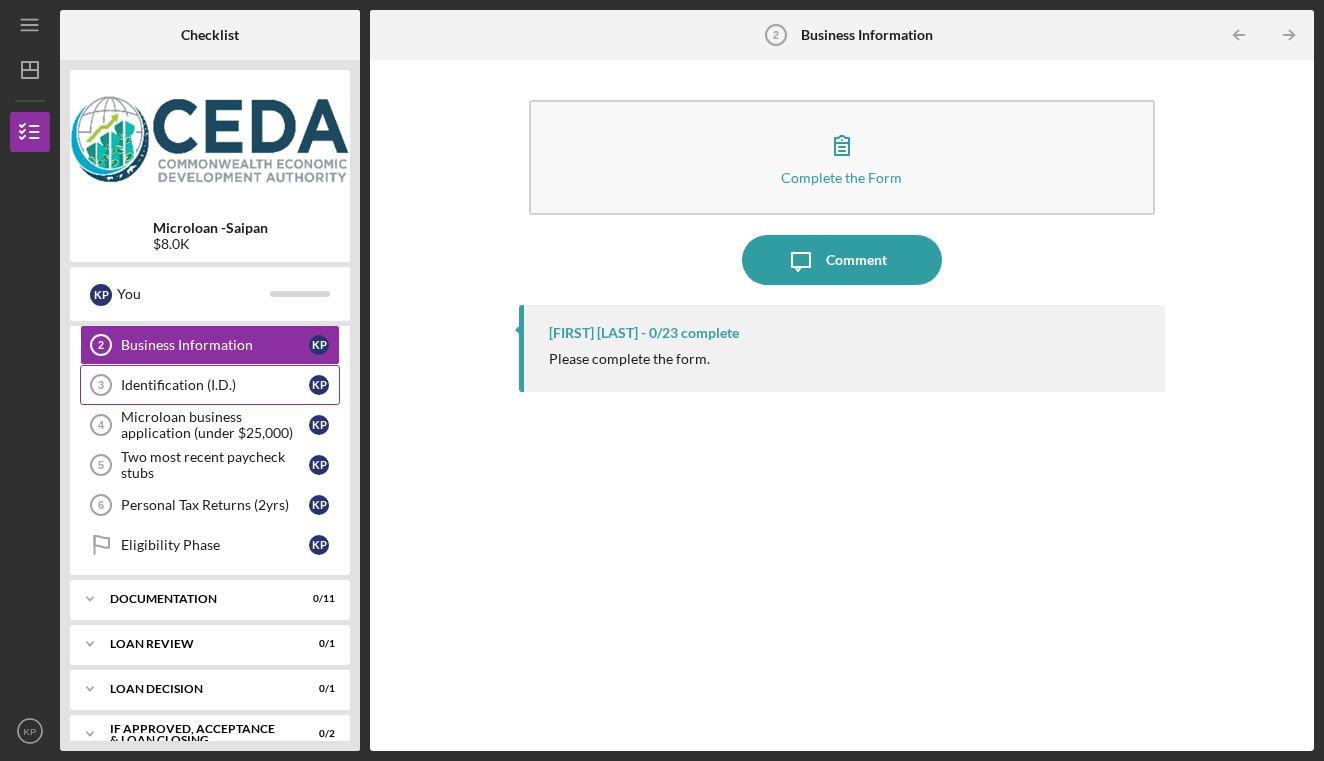 click on "Identification (I.D.)  3 Identification (I.D.)  K P" at bounding box center (210, 385) 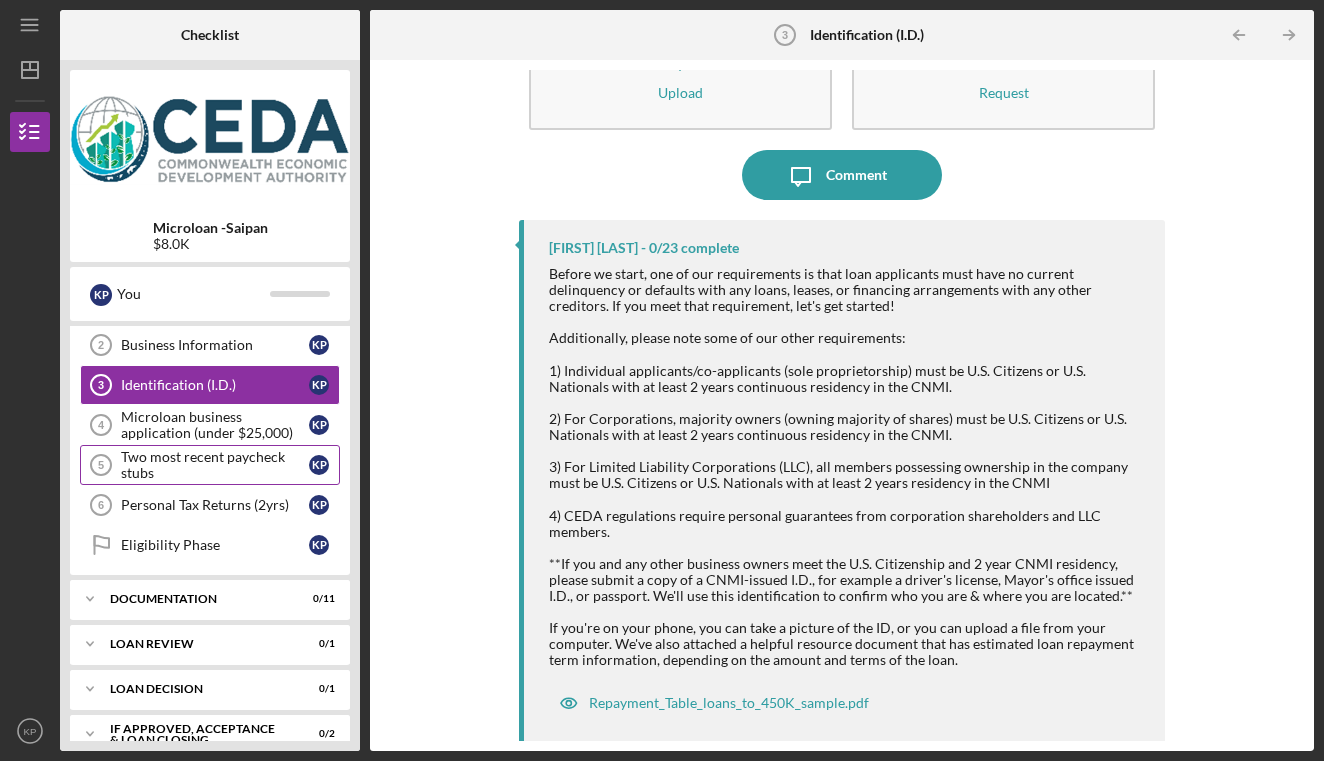scroll, scrollTop: 0, scrollLeft: 0, axis: both 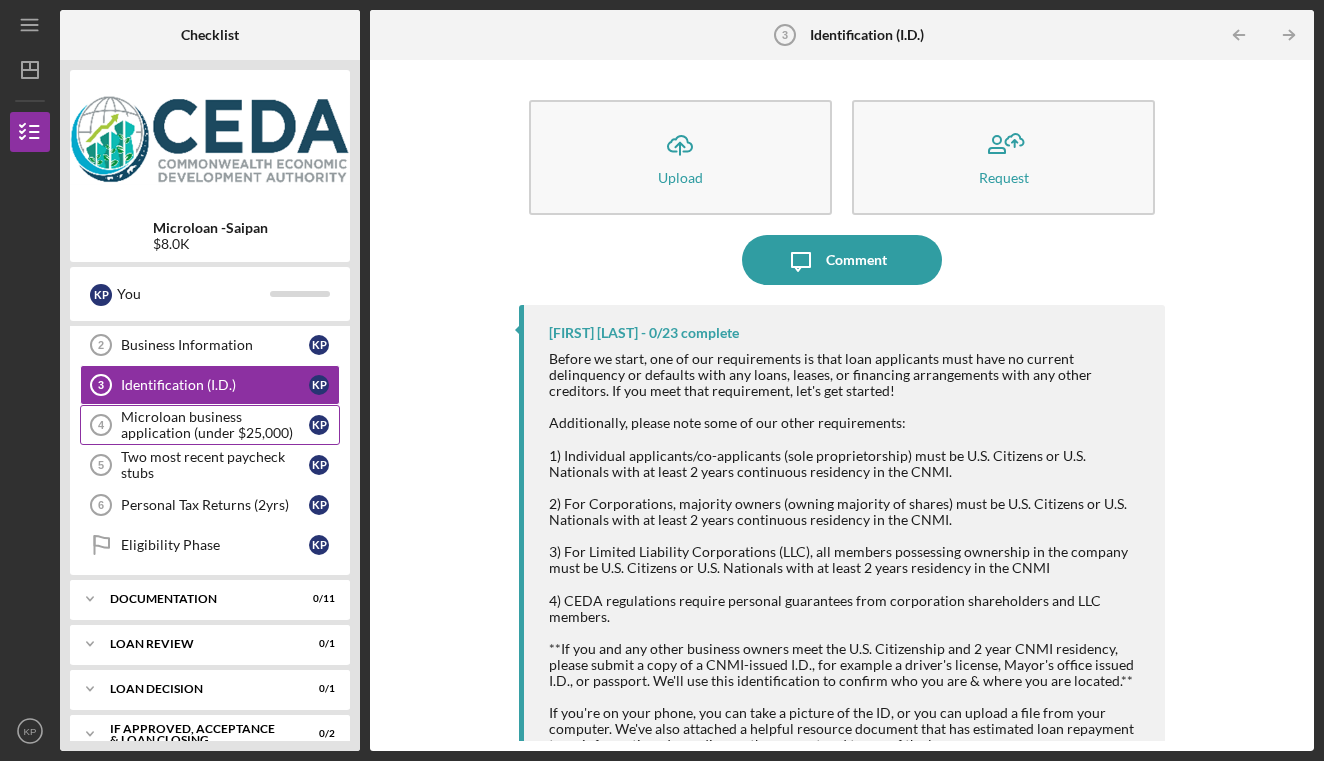 click on "Microloan business application (under $25,000)" at bounding box center [215, 425] 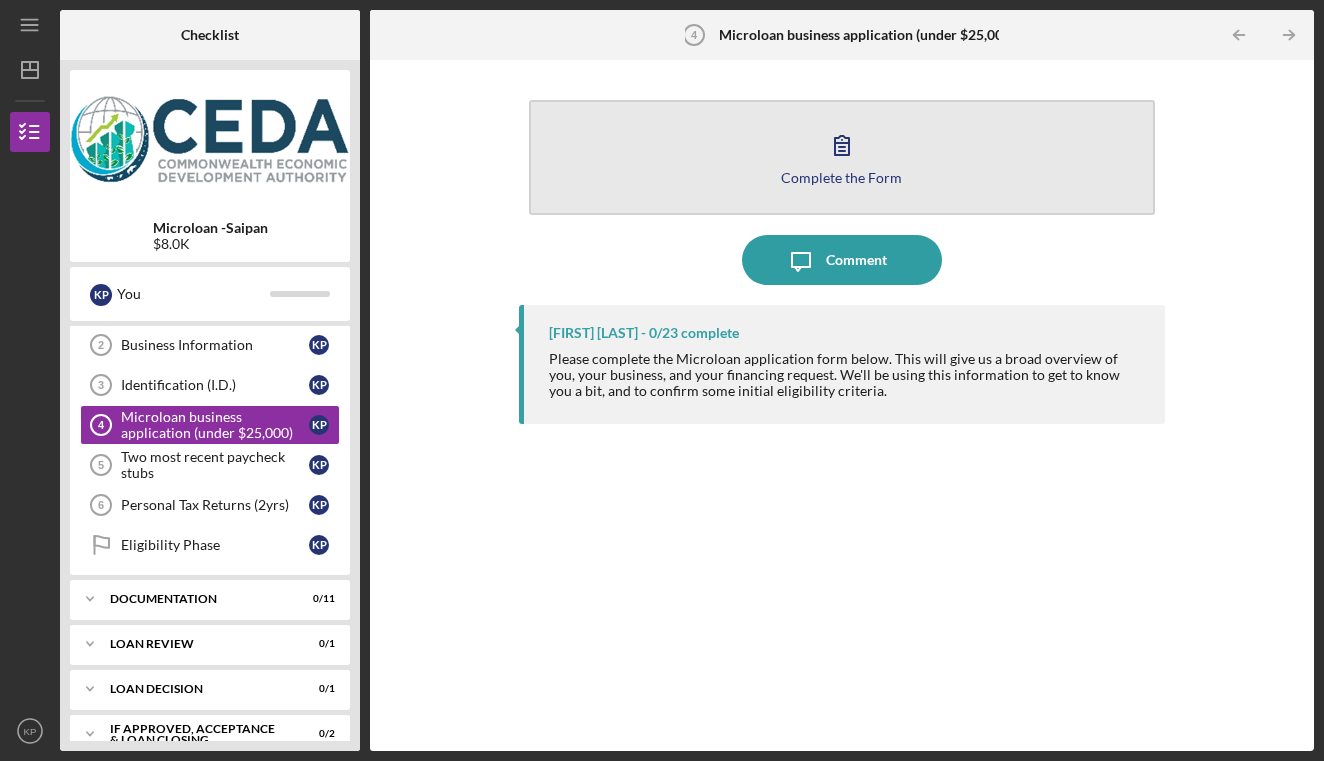 click on "Complete the Form" at bounding box center (841, 177) 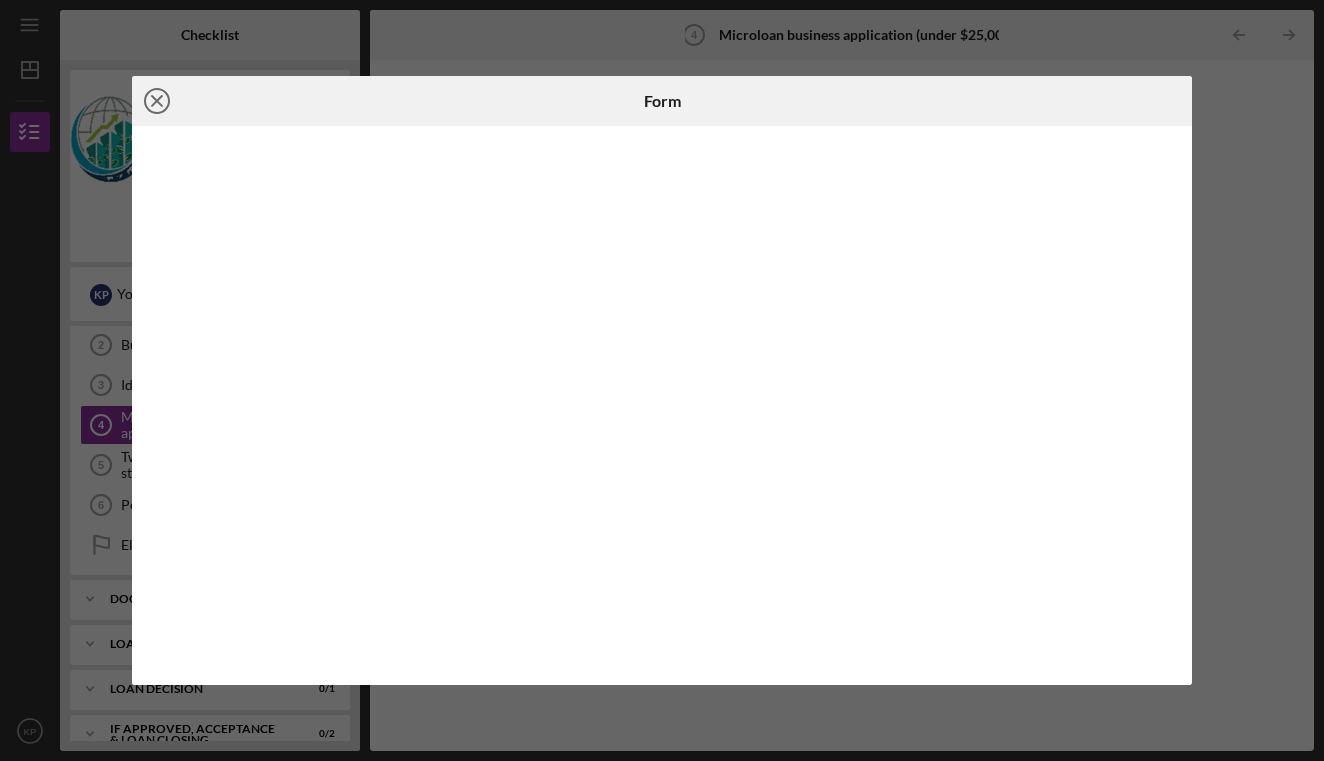 click on "Icon/Close" 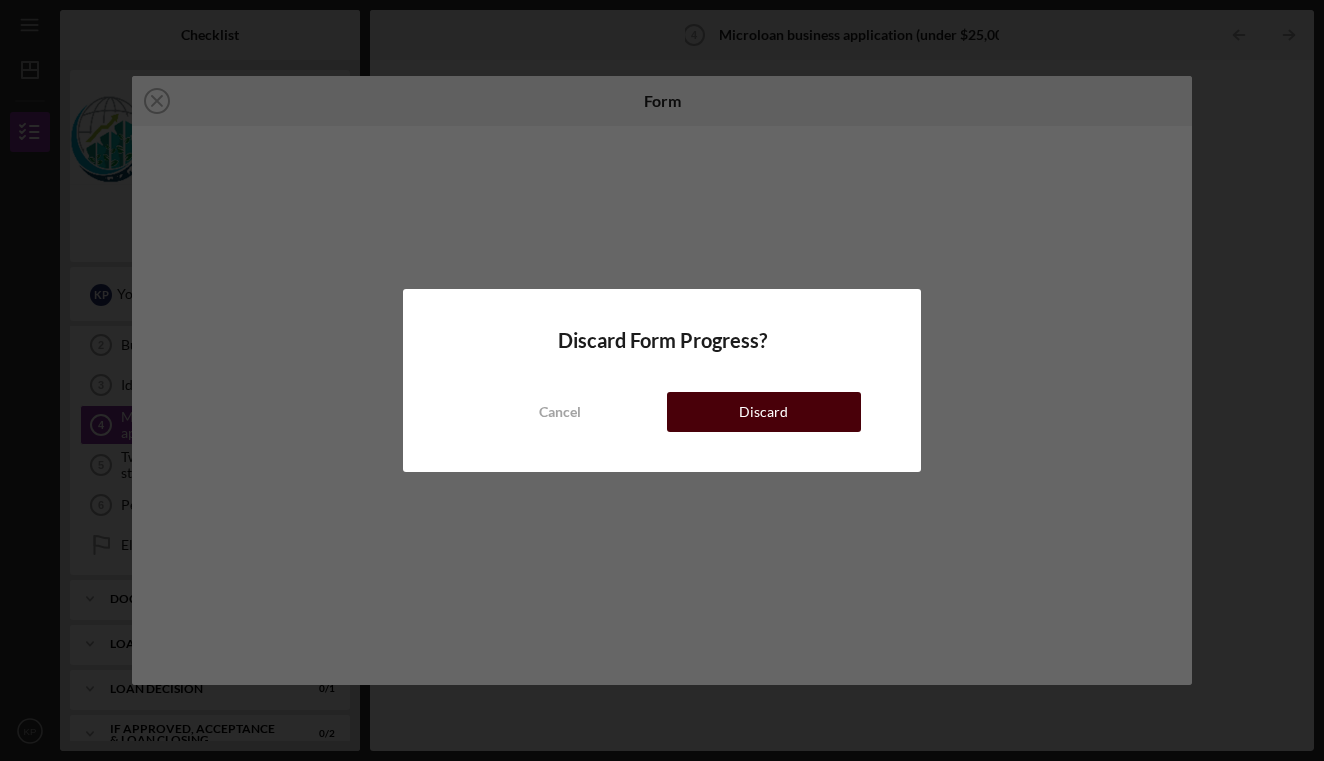 click on "Discard" at bounding box center (764, 412) 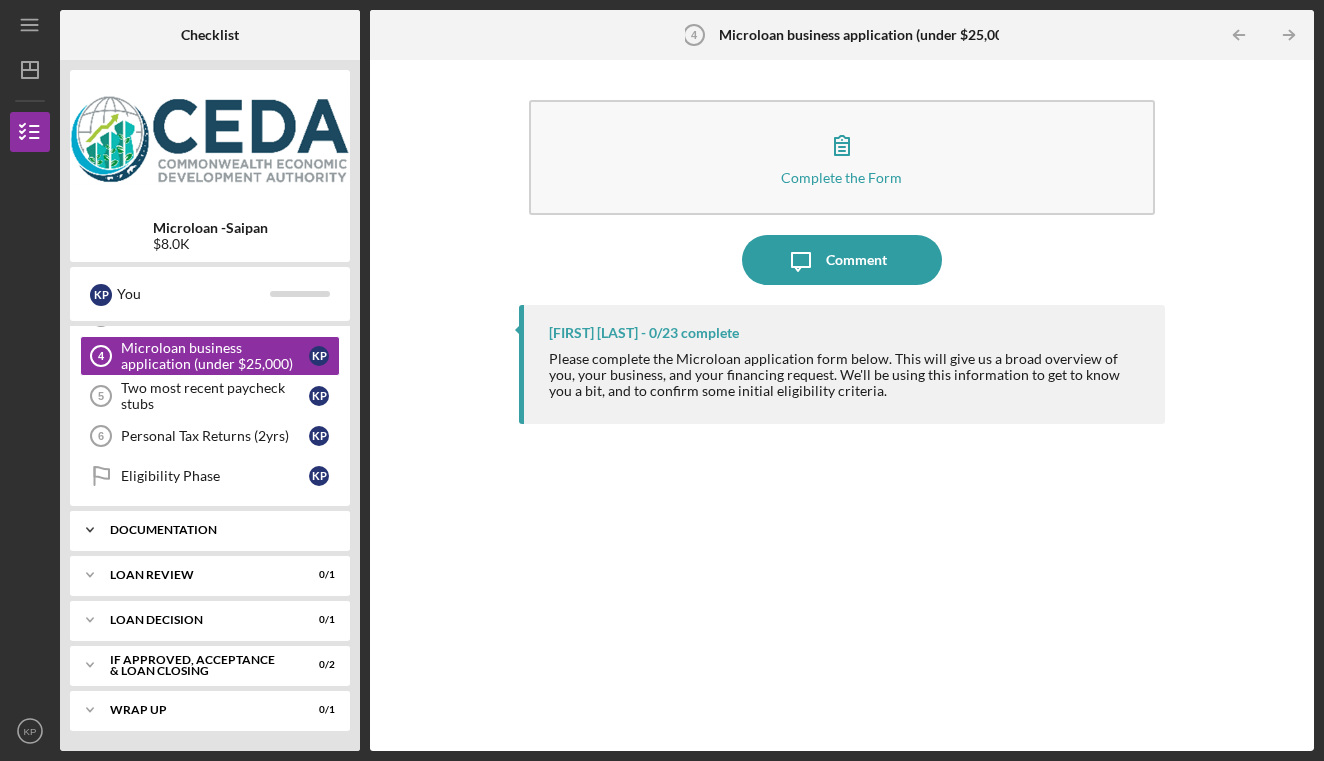 scroll, scrollTop: 151, scrollLeft: 0, axis: vertical 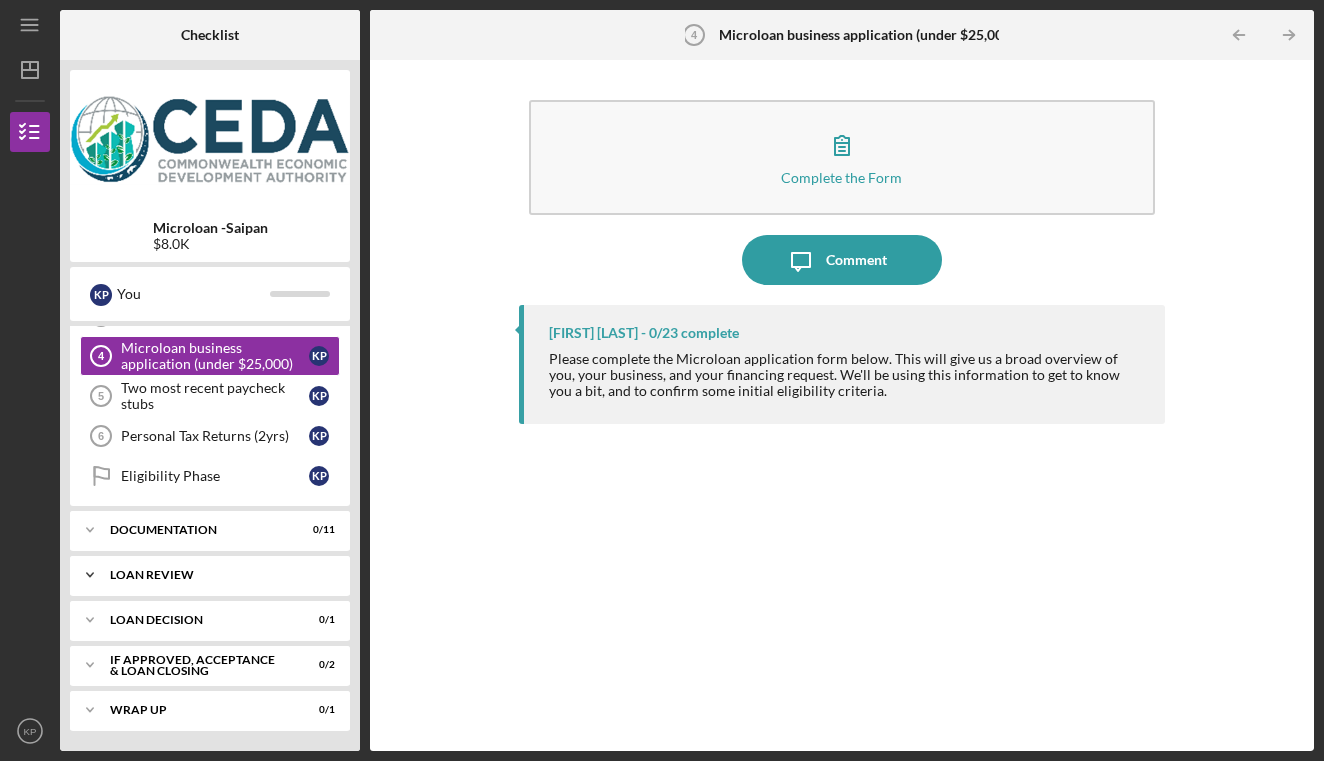 click on "Icon/Expander" 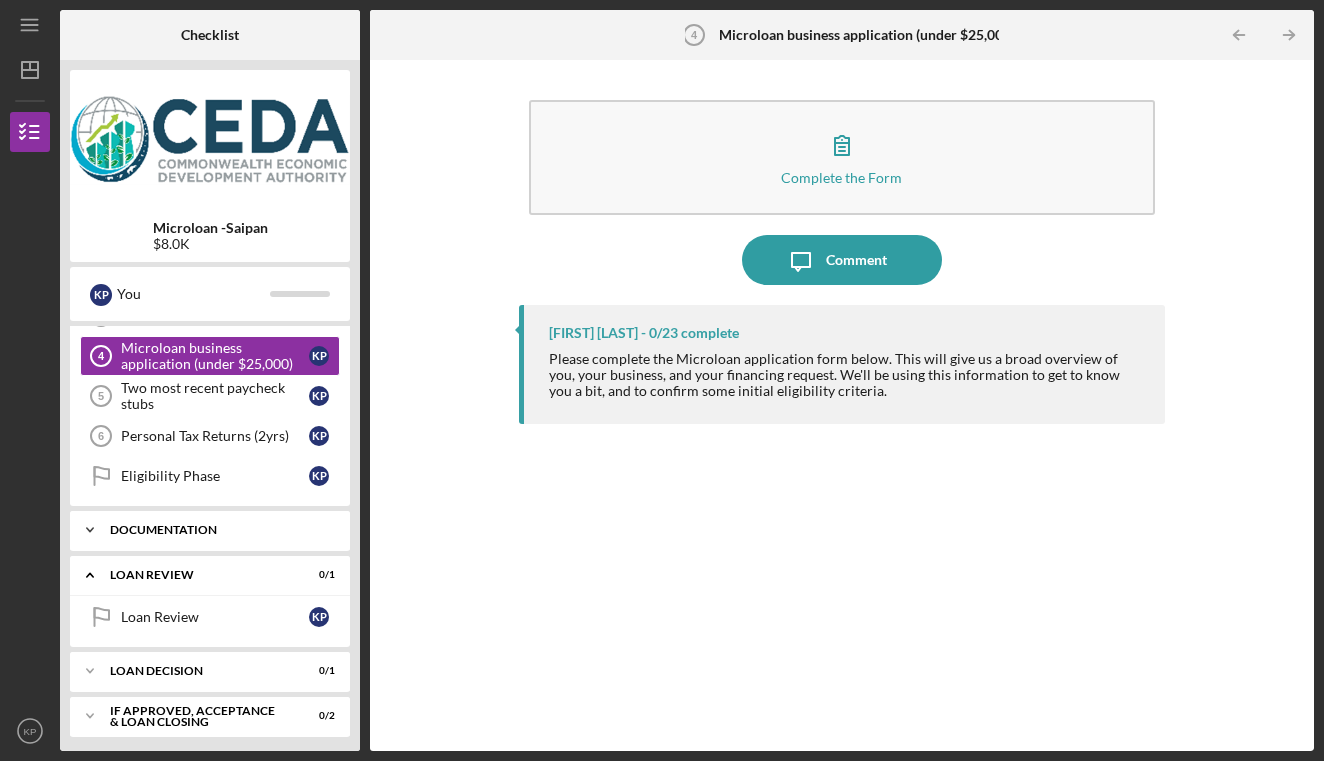 click on "Icon/Expander" 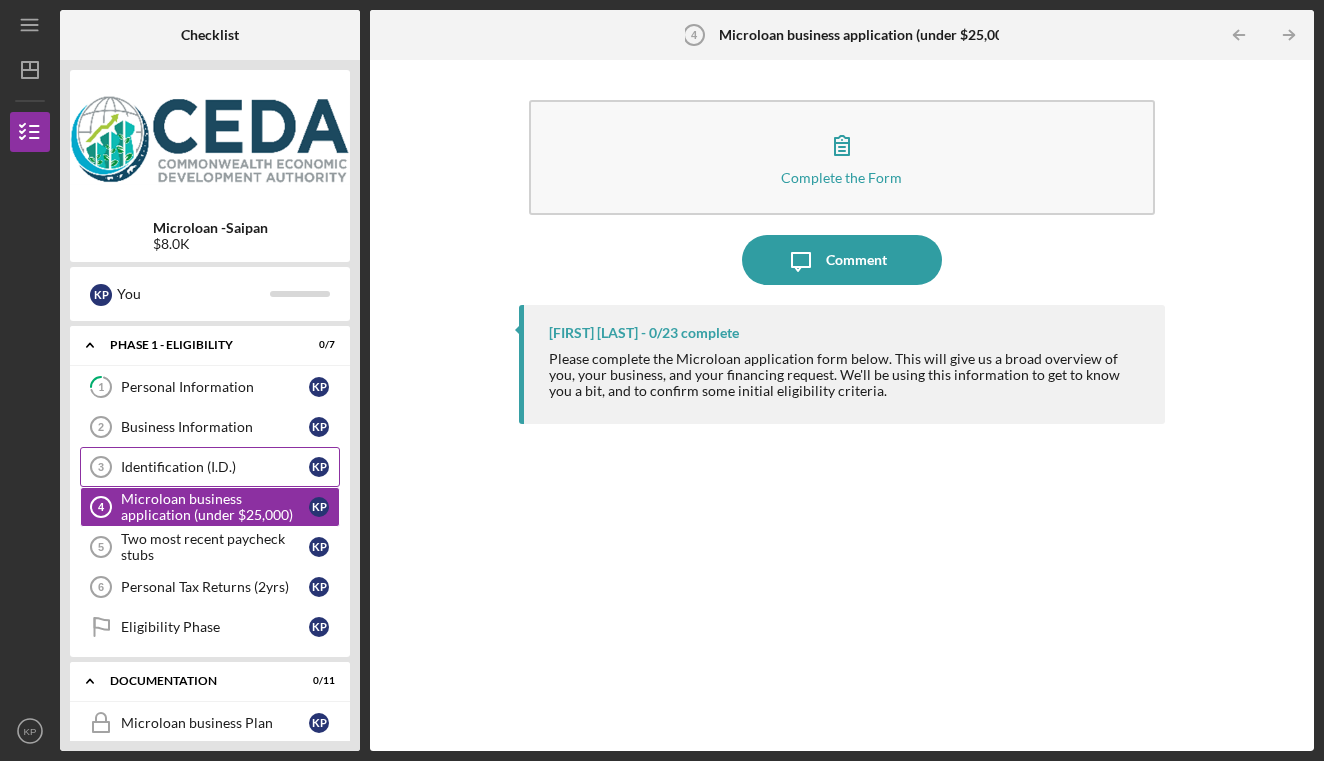 scroll, scrollTop: 0, scrollLeft: 0, axis: both 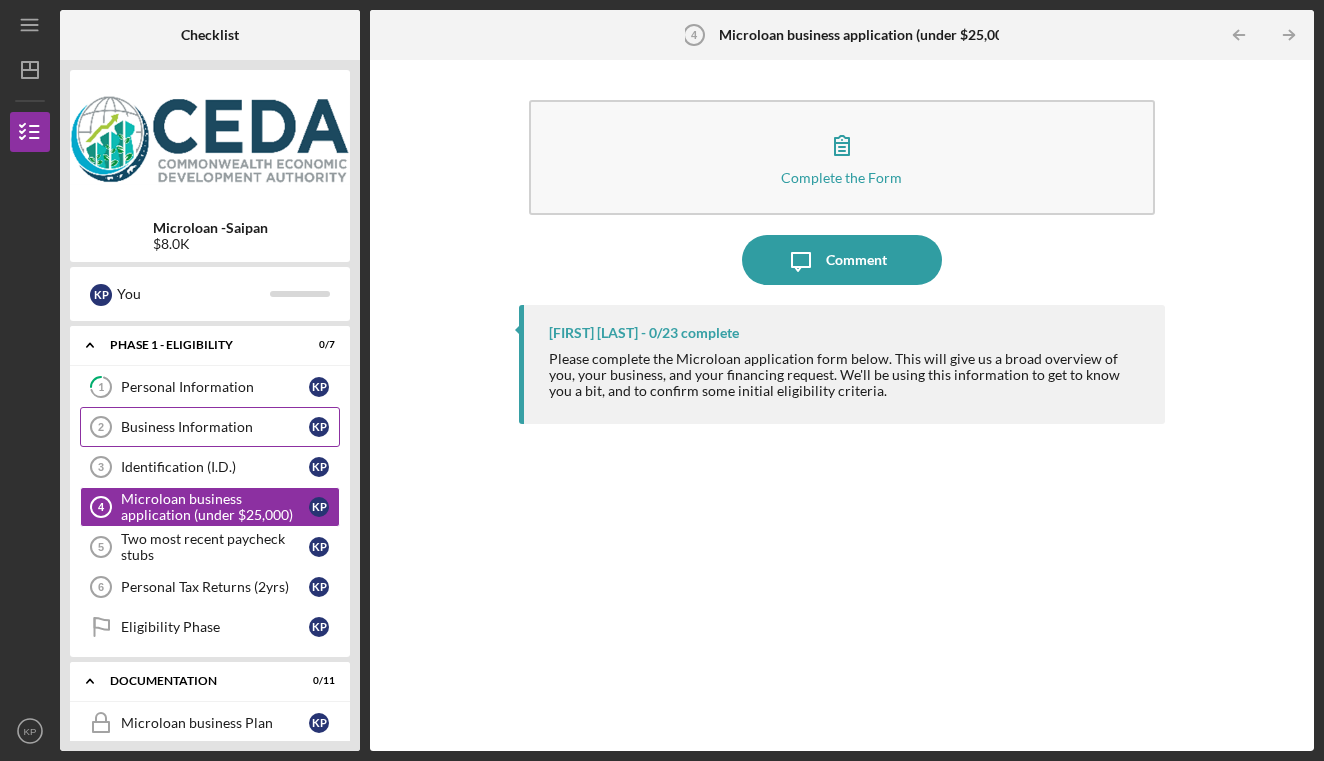 click on "Business Information" at bounding box center (215, 427) 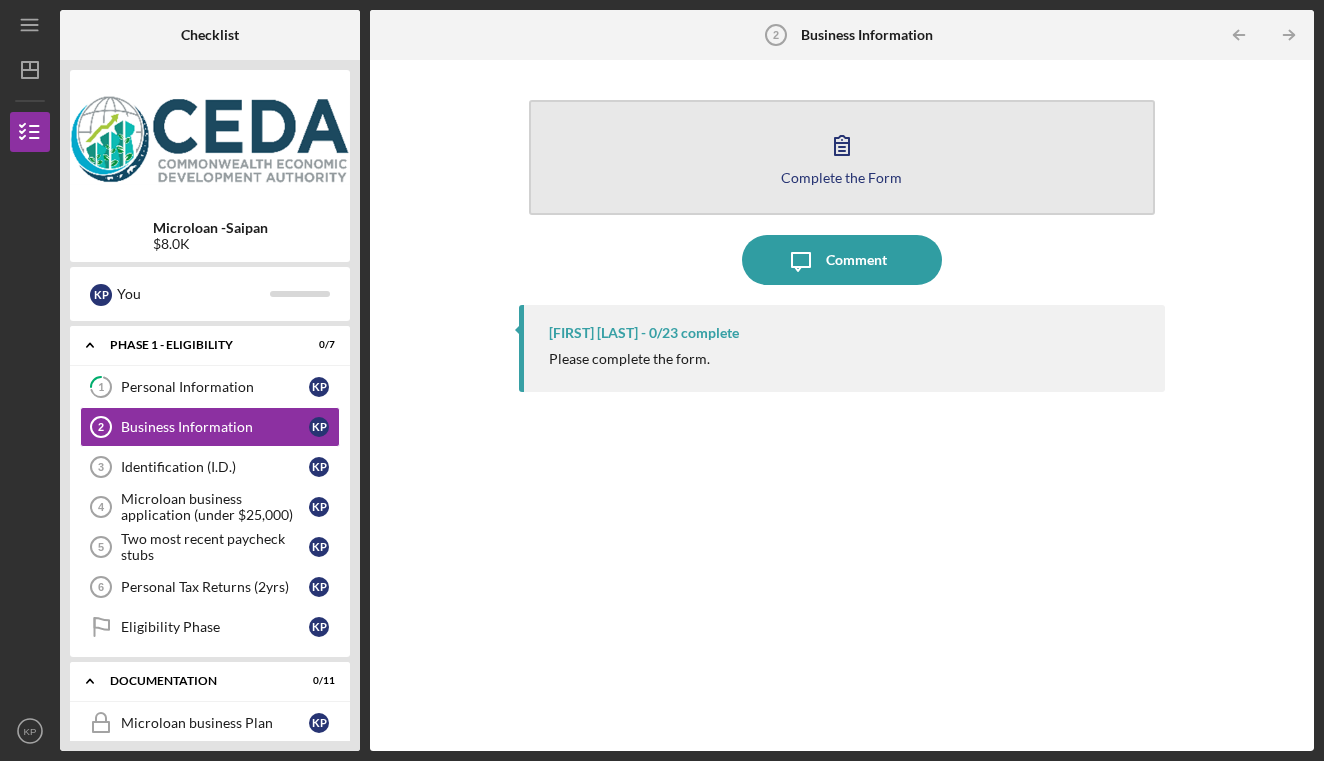 click on "Complete the Form Form" at bounding box center [842, 157] 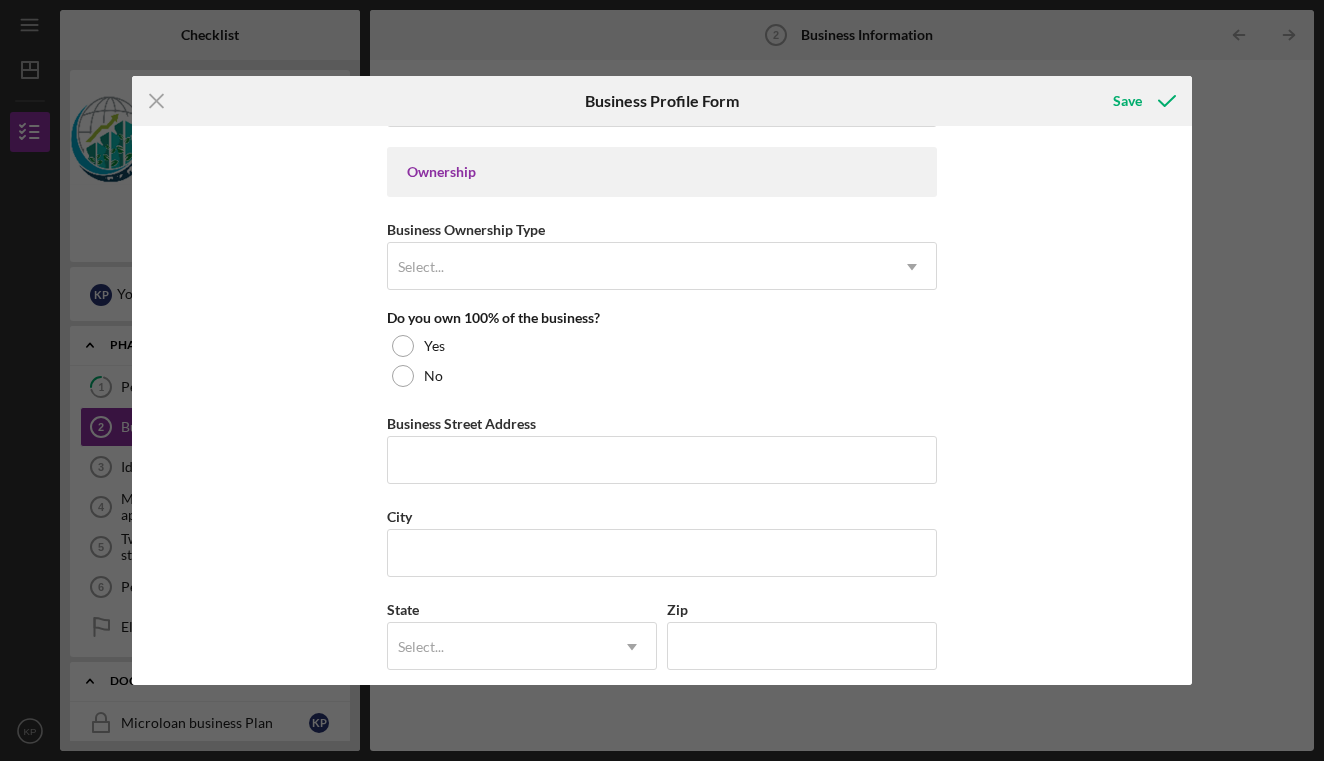 scroll, scrollTop: 854, scrollLeft: 0, axis: vertical 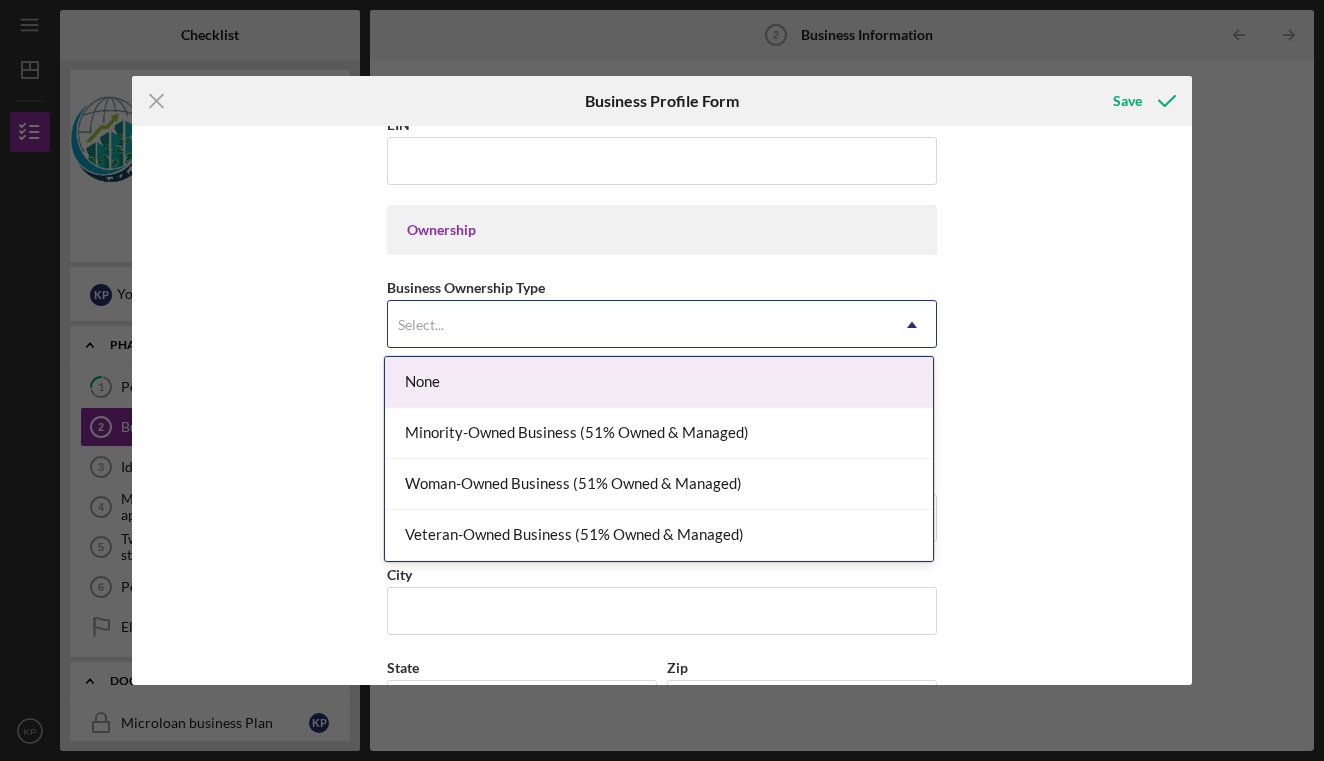 click on "Select..." at bounding box center (638, 325) 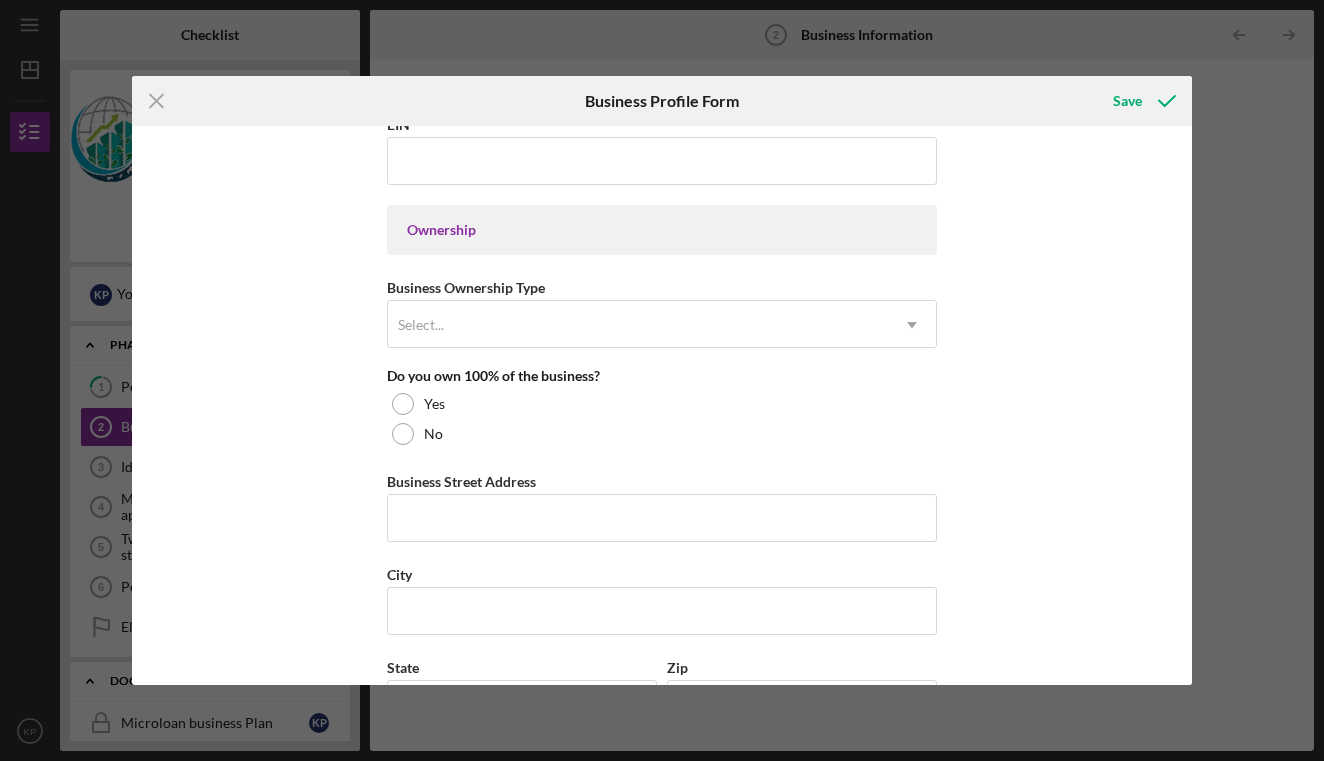 click on "Business Name Phase Four Studios DBA Business Start Date Legal Structure Select... Icon/Dropdown Arrow Business Phone Business Email [USERNAME]@example.com Website Industry Industry NAICS Code EIN Ownership Business Ownership Type Select... Icon/Dropdown Arrow Do you own 100% of the business? Yes No Business Street Address City State Select... Icon/Dropdown Arrow Zip County Is your Mailing Address the same as your Business Address? Yes No Do you own or lease your business premisses? Select... Icon/Dropdown Arrow Annual Gross Revenue Number of Full-Time Employees Number of Part-Time Employees" at bounding box center (661, 405) 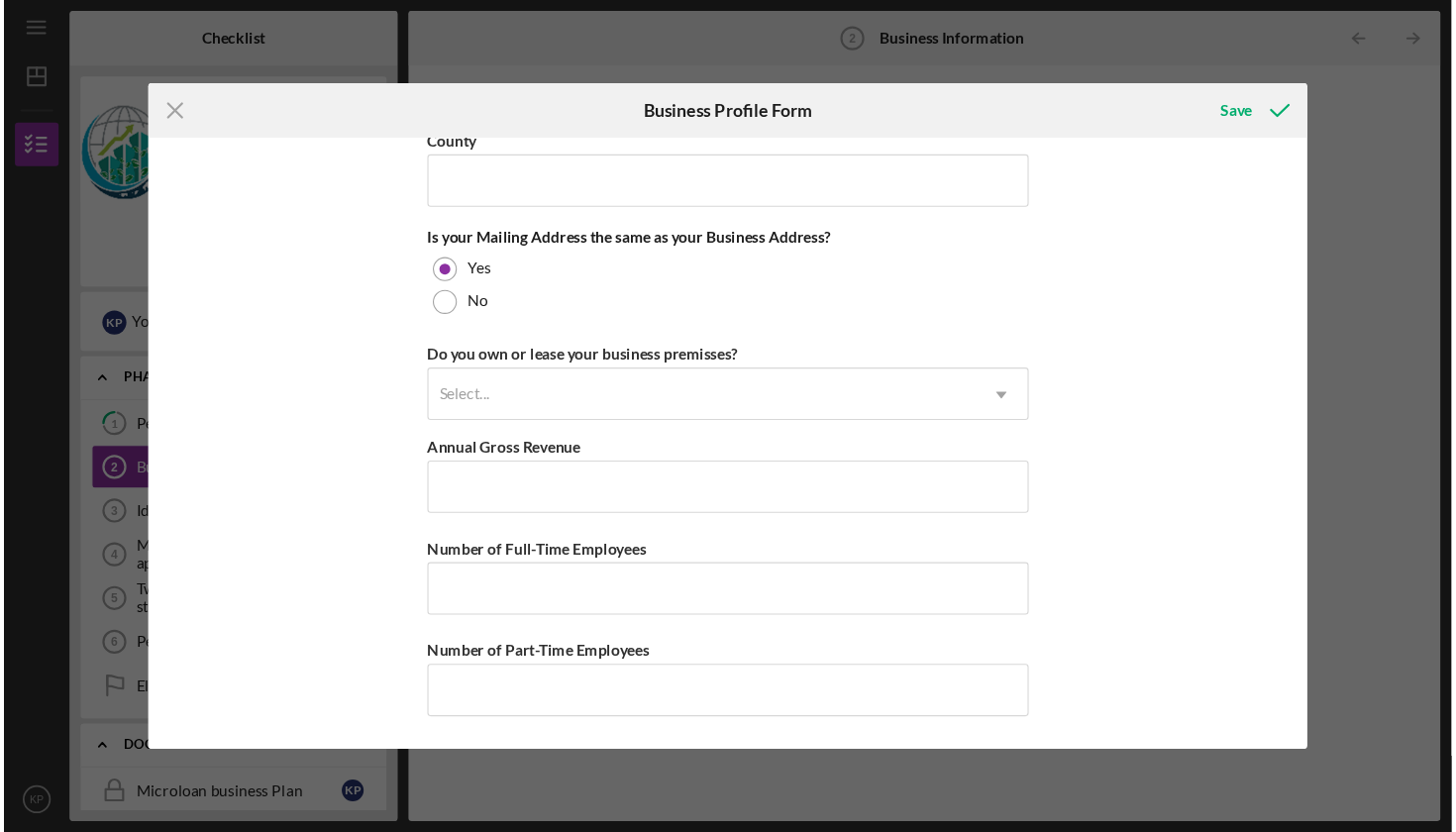 scroll, scrollTop: 1472, scrollLeft: 0, axis: vertical 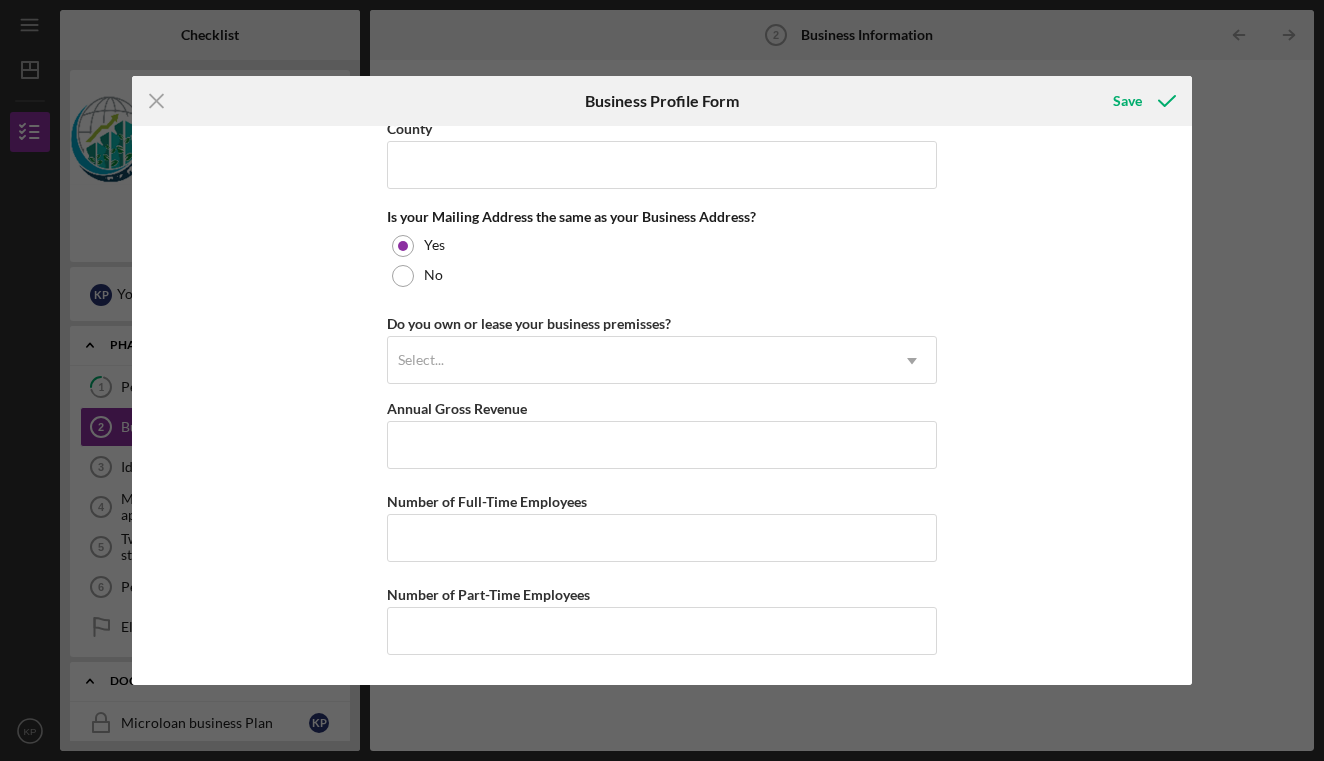 click 